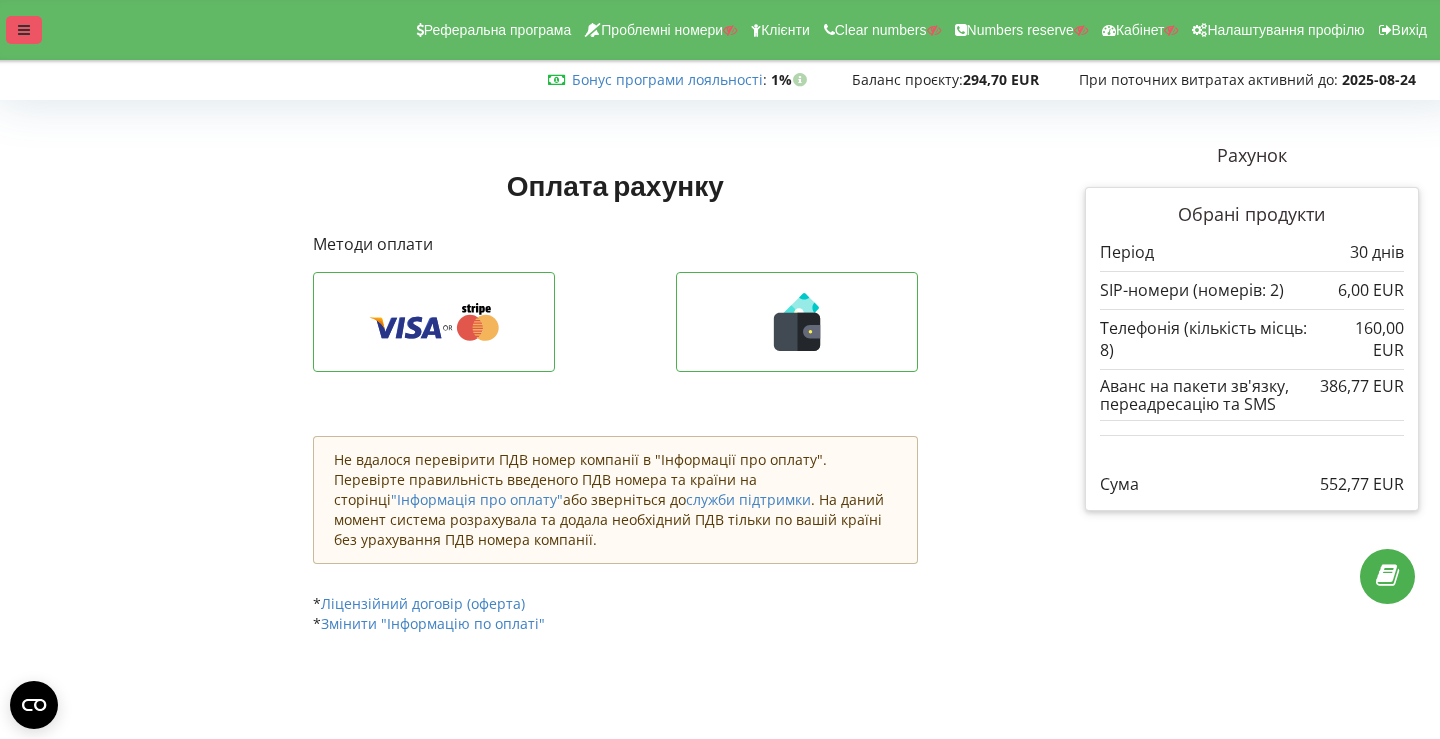scroll, scrollTop: 0, scrollLeft: 0, axis: both 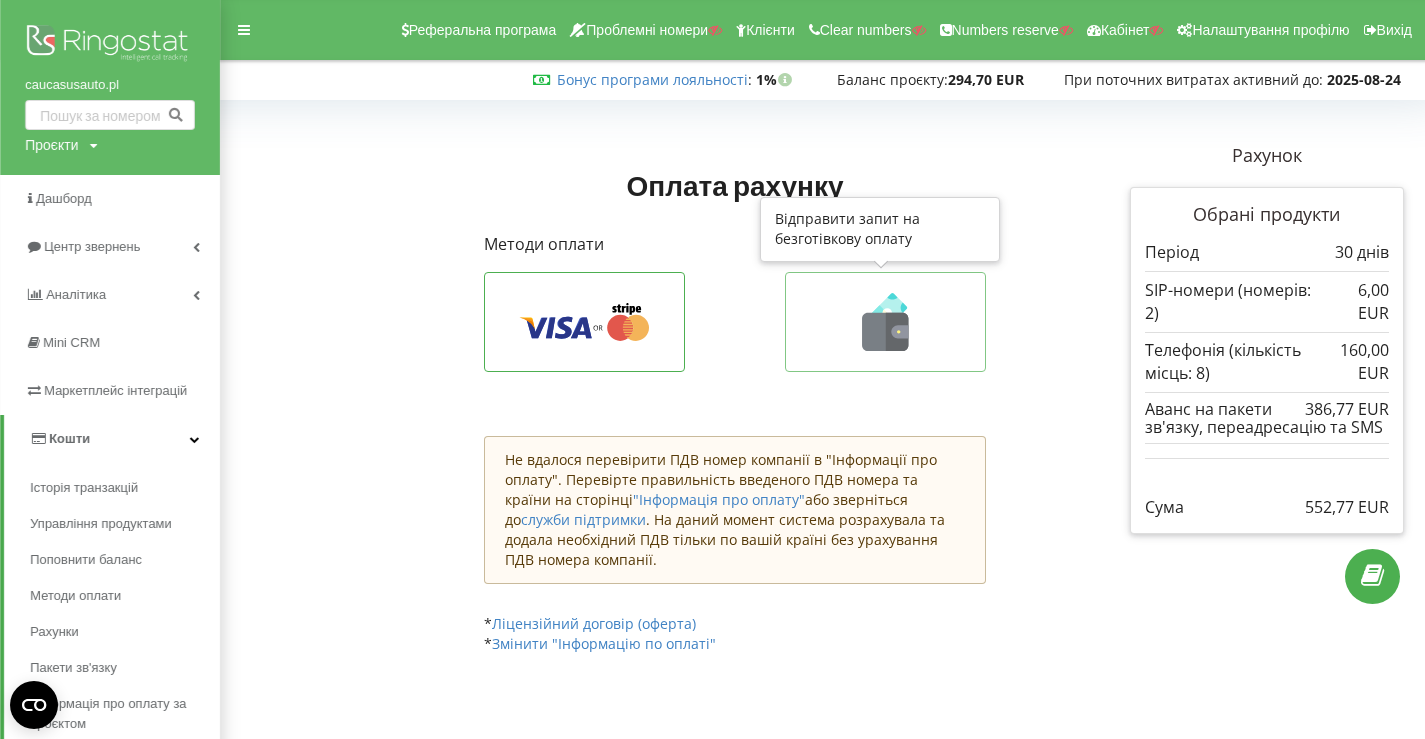 click 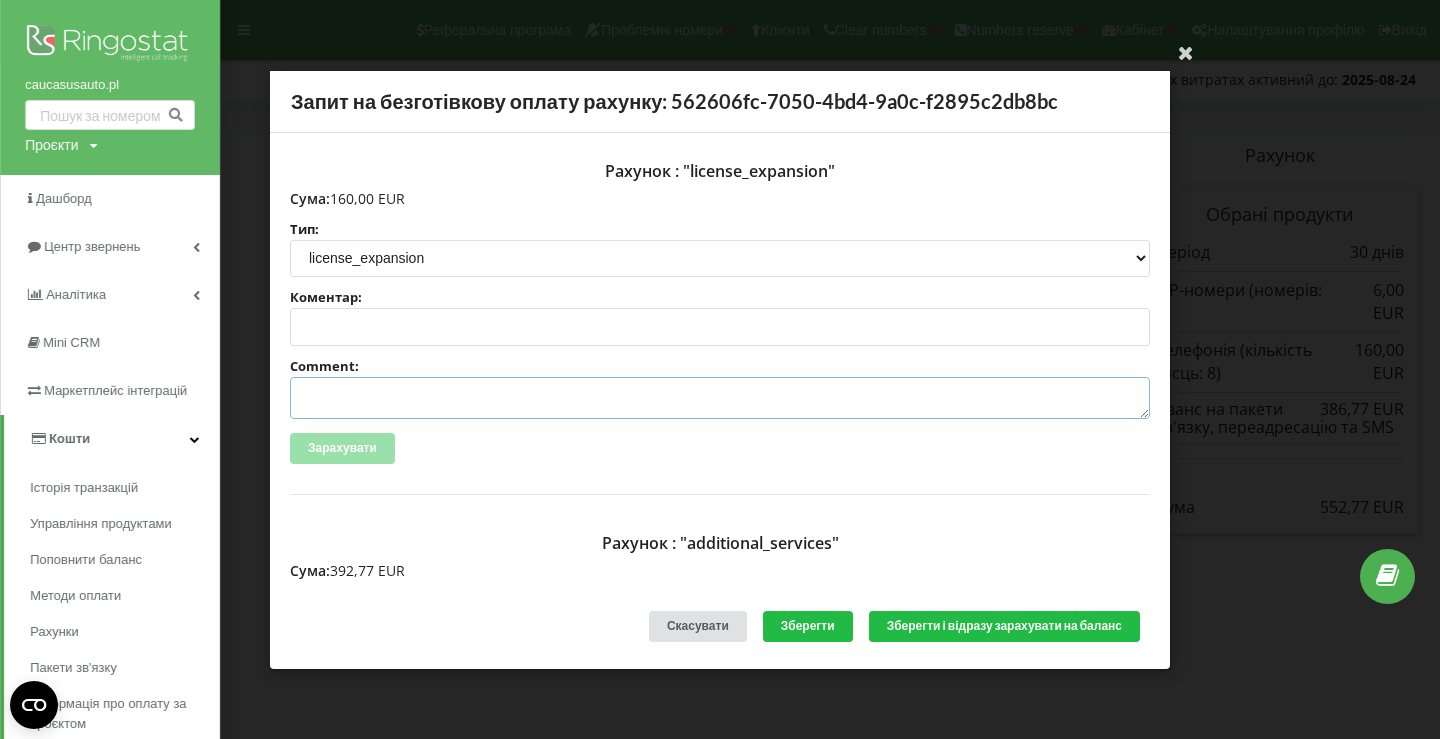 click on "Comment:" at bounding box center [720, 398] 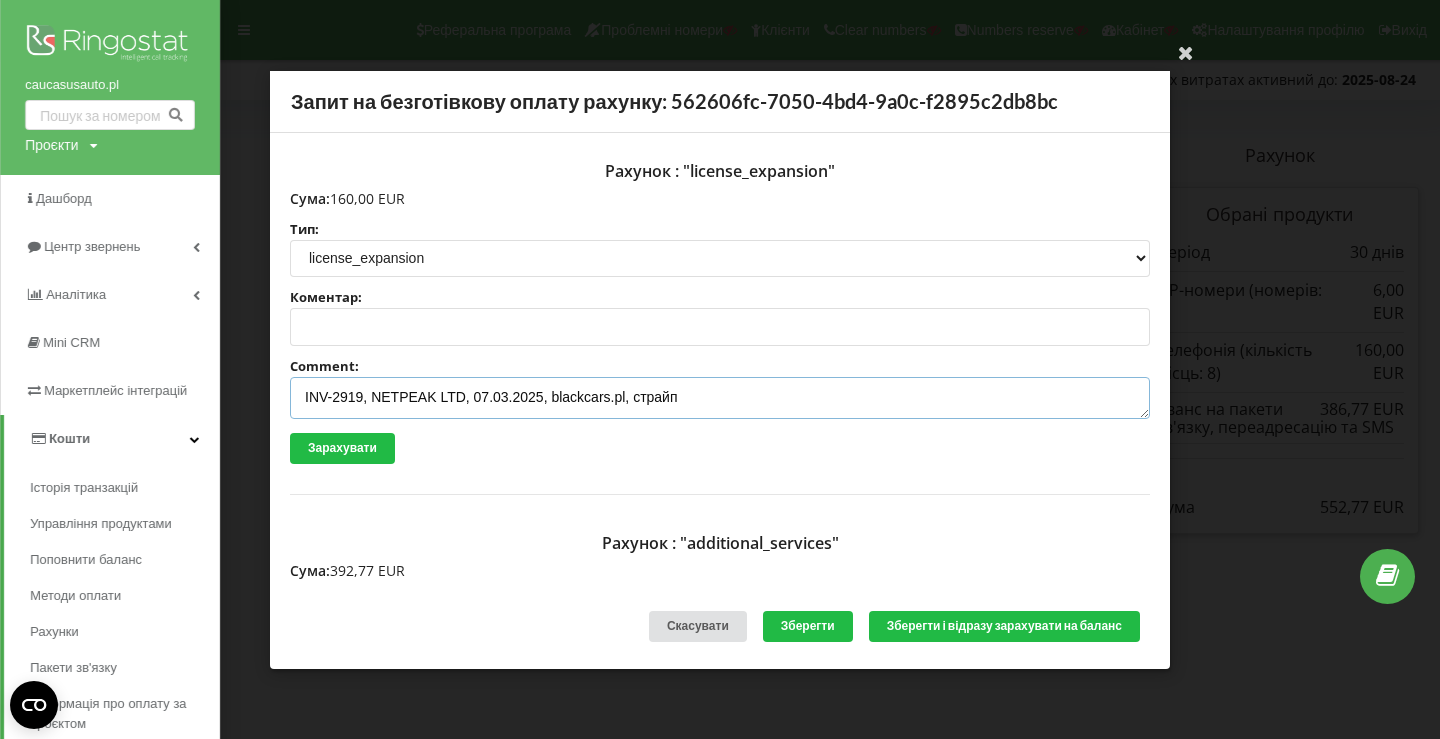 click on "INV-2919, NETPEAK LTD, 07.03.2025, blackcars.pl, страйп" at bounding box center [720, 398] 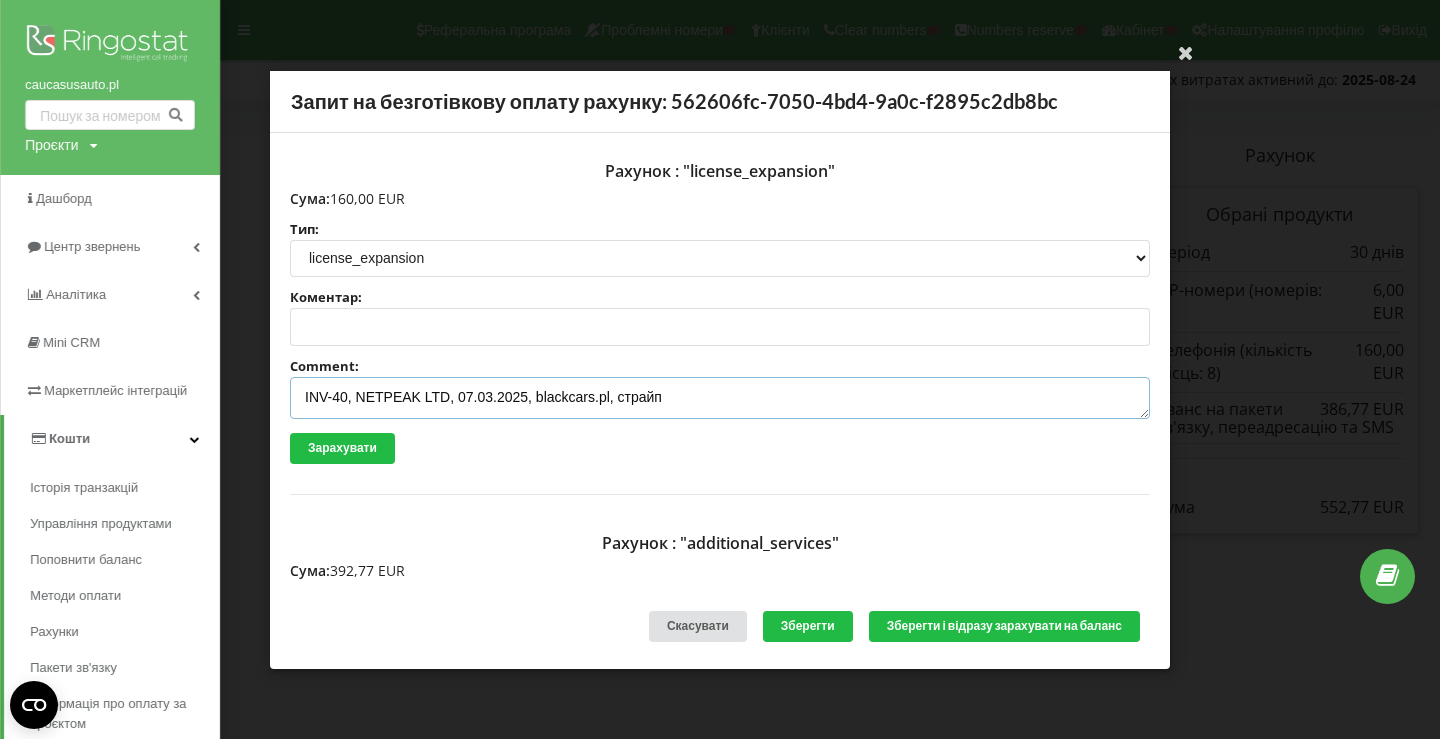type on "INV-40, NETPEAK LTD, 07.03.2025, blackcars.pl, страйп" 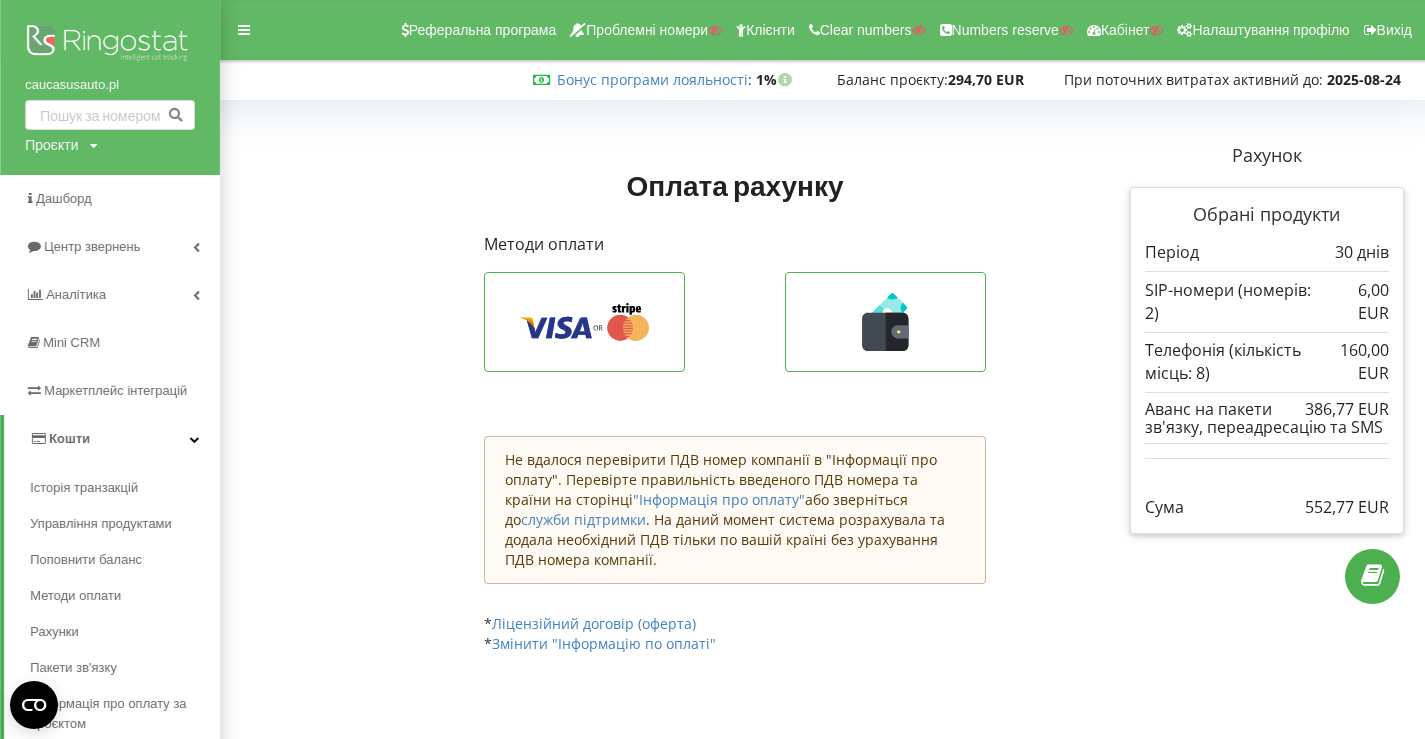 type 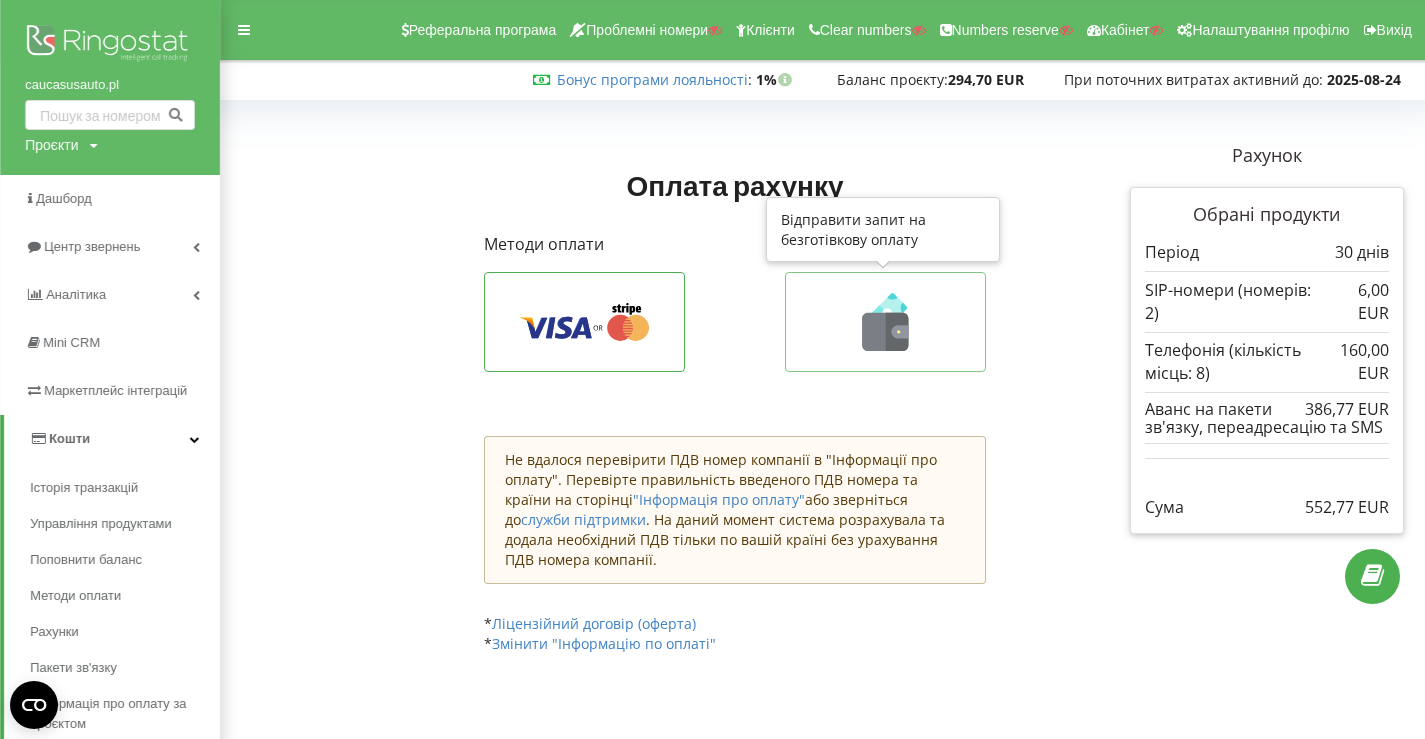 click 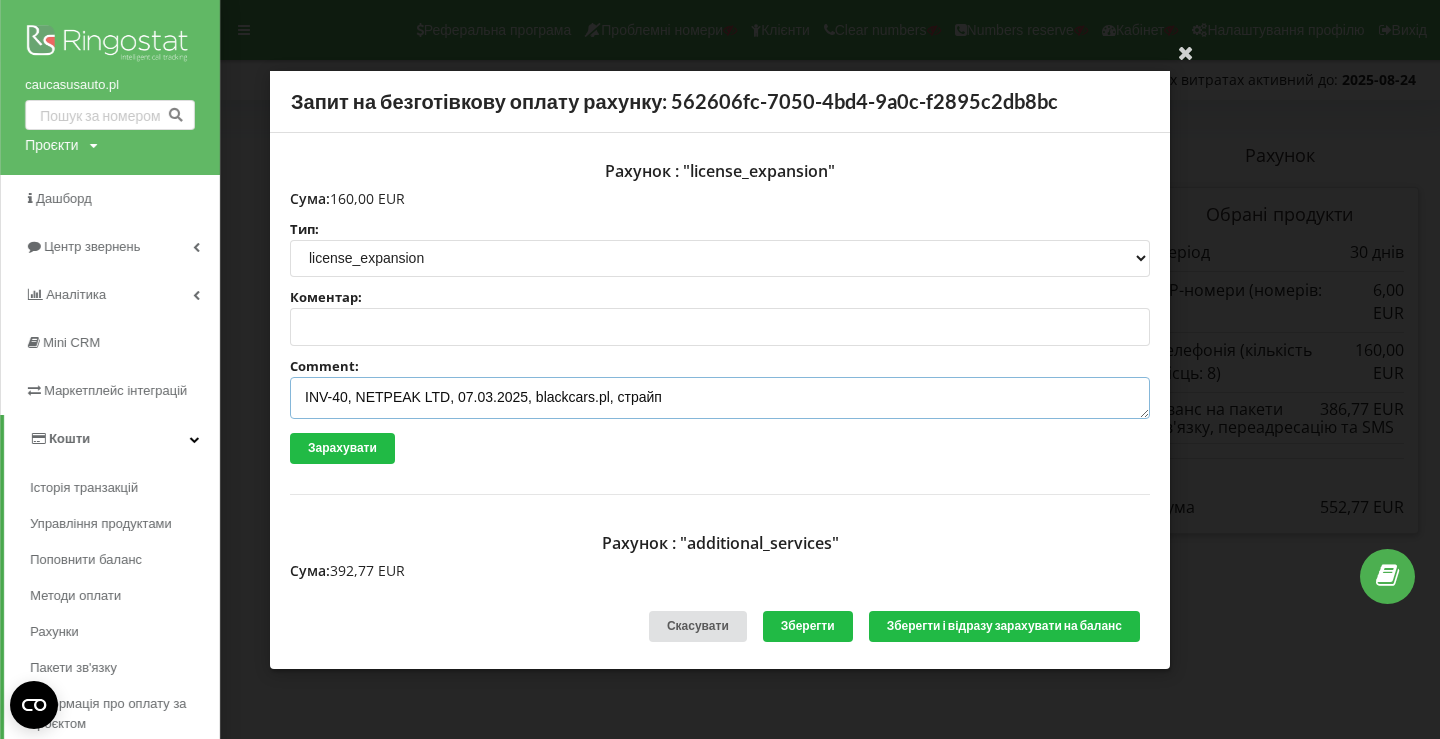 click on "INV-40, NETPEAK LTD, 07.03.2025, blackcars.pl, страйп" at bounding box center (720, 398) 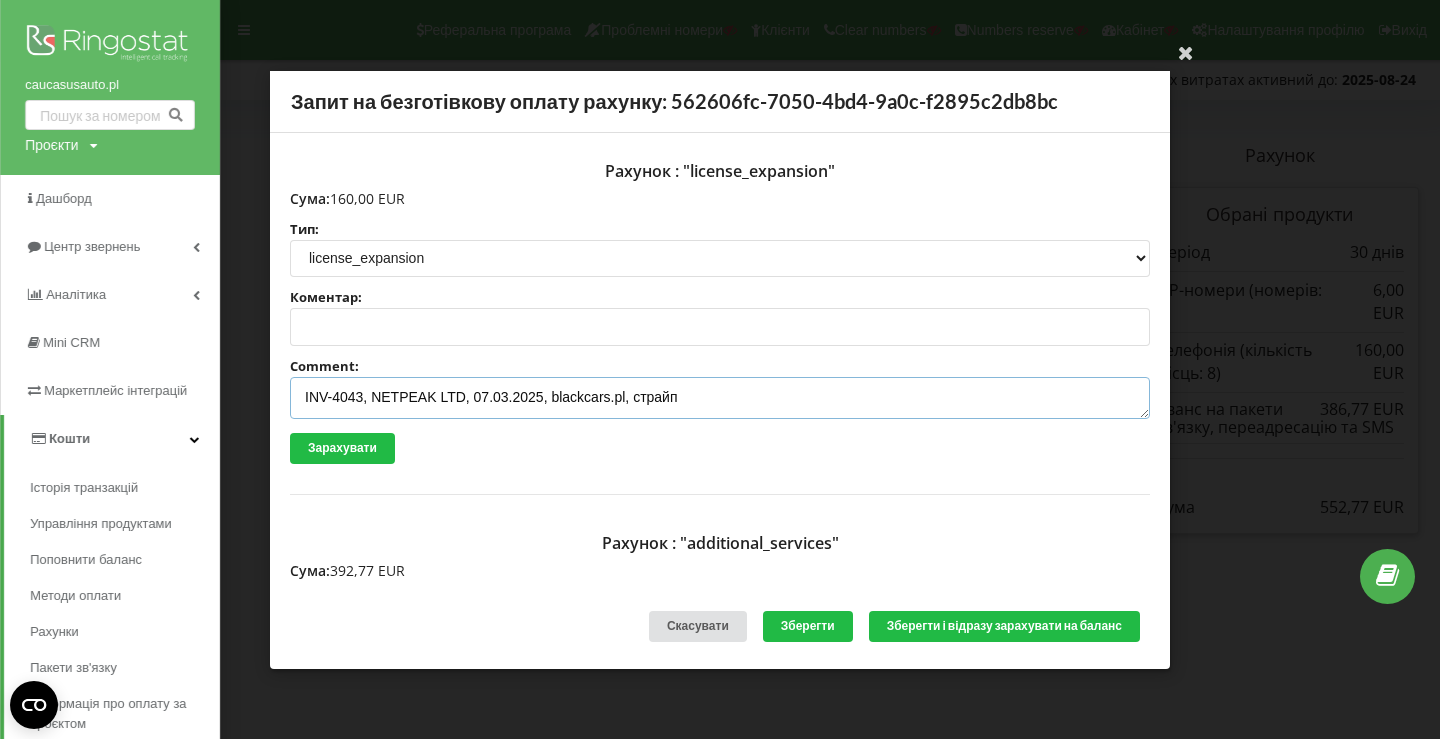 drag, startPoint x: 627, startPoint y: 400, endPoint x: 548, endPoint y: 392, distance: 79.40403 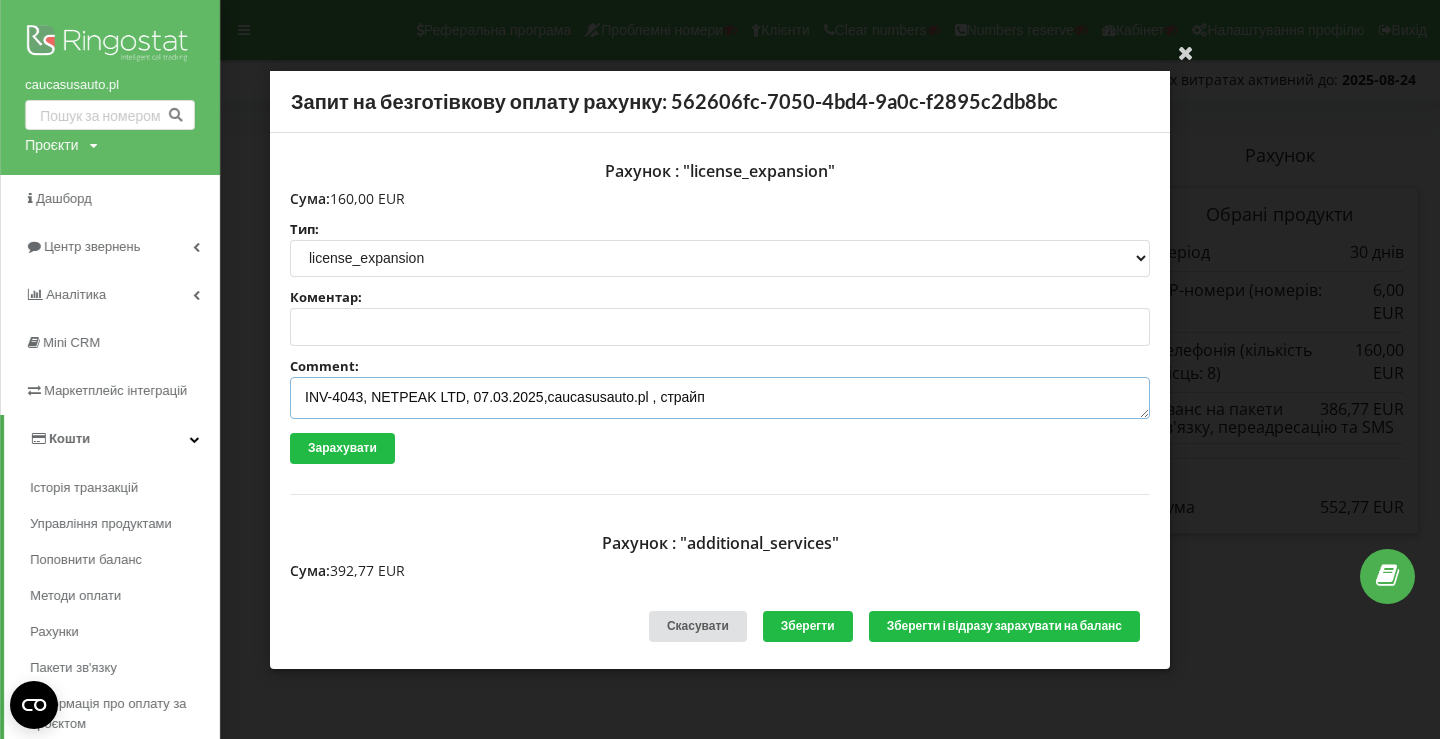 click on "INV-4043, NETPEAK LTD, 07.03.2025,caucasusauto.pl , страйп" at bounding box center (720, 398) 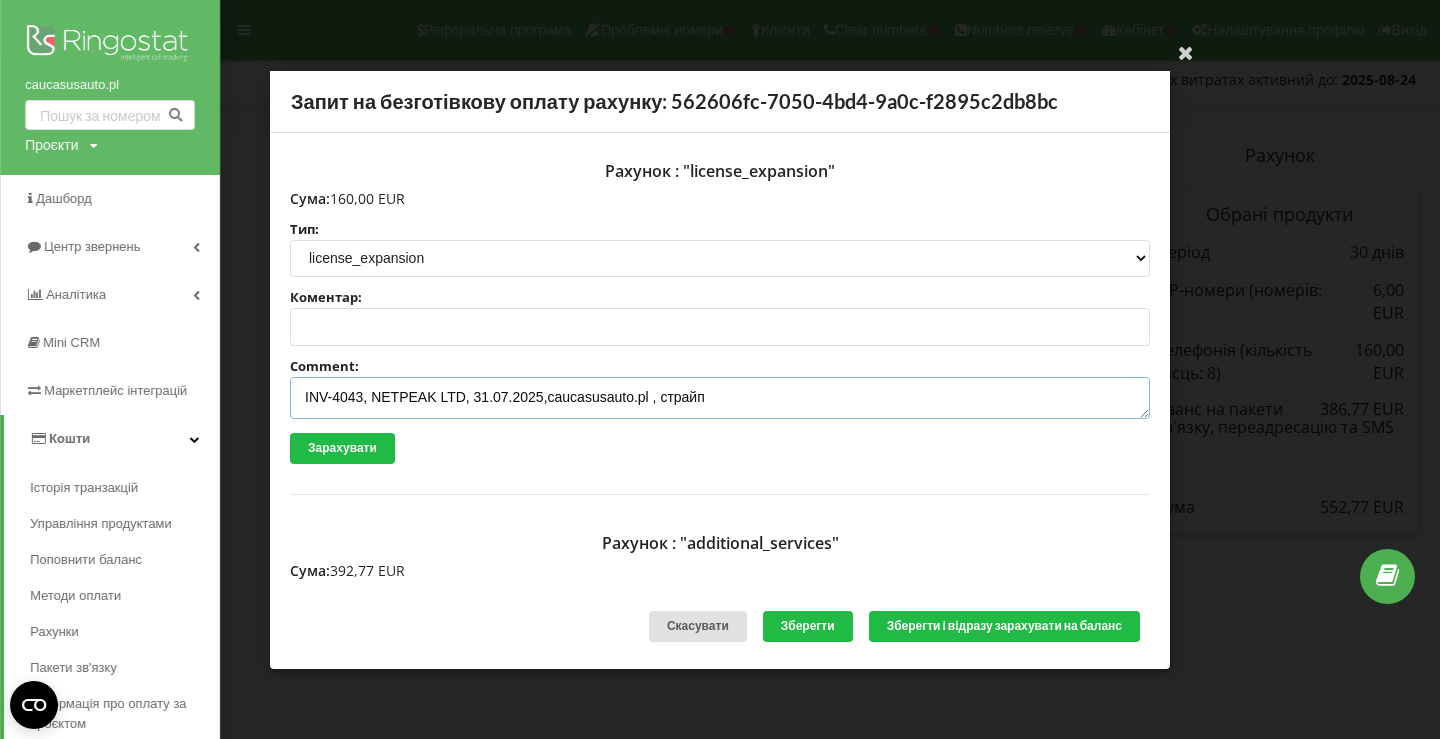scroll, scrollTop: 421, scrollLeft: 0, axis: vertical 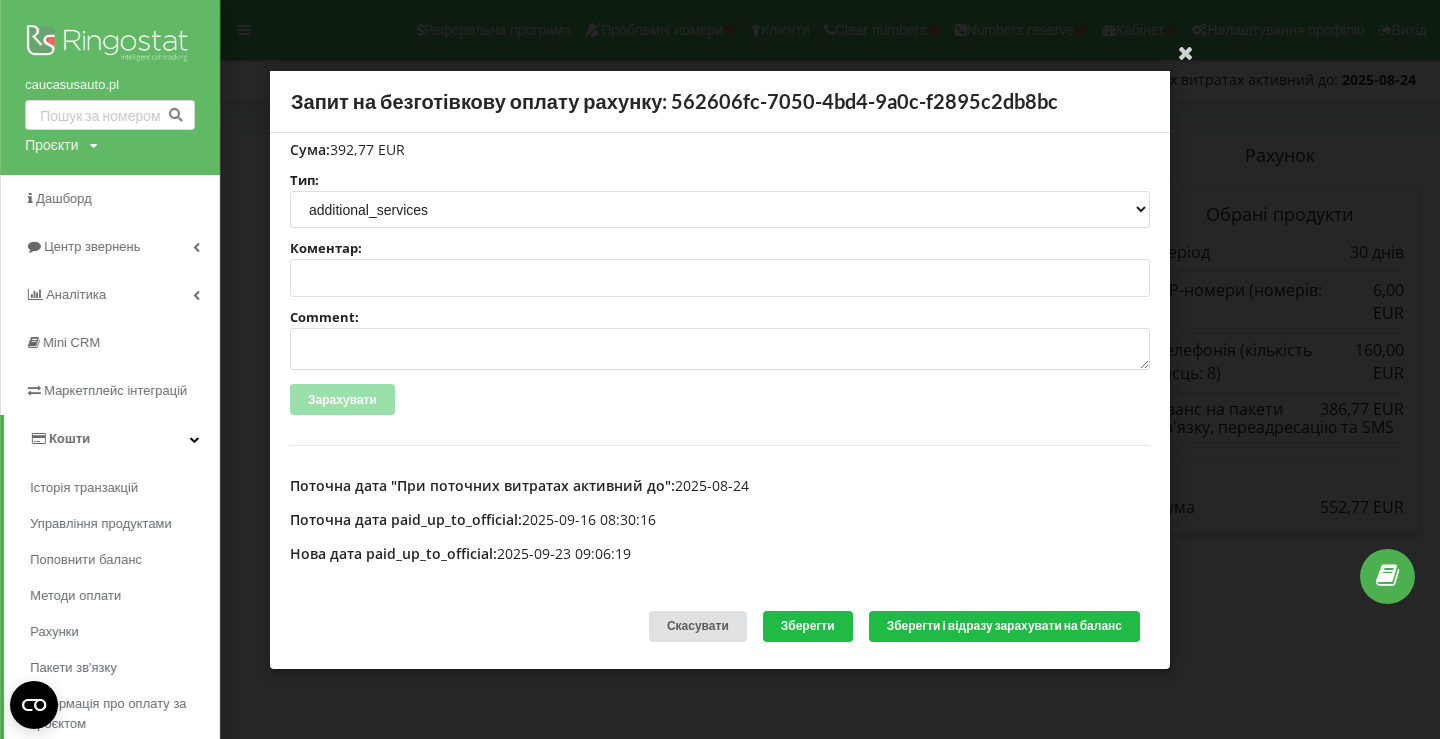 type on "INV-4043, NETPEAK LTD, 31.07.2025,caucasusauto.pl , страйп" 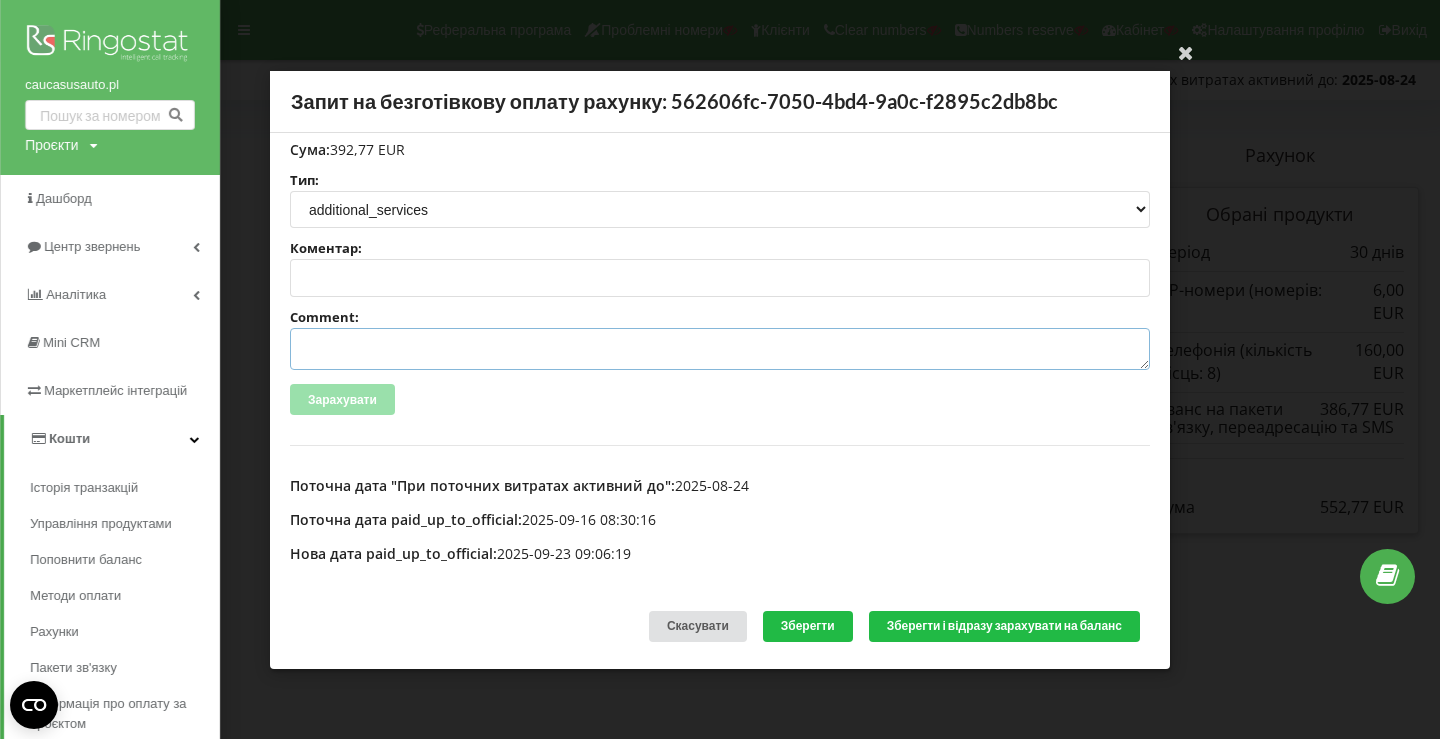 click on "Comment:" at bounding box center [720, 349] 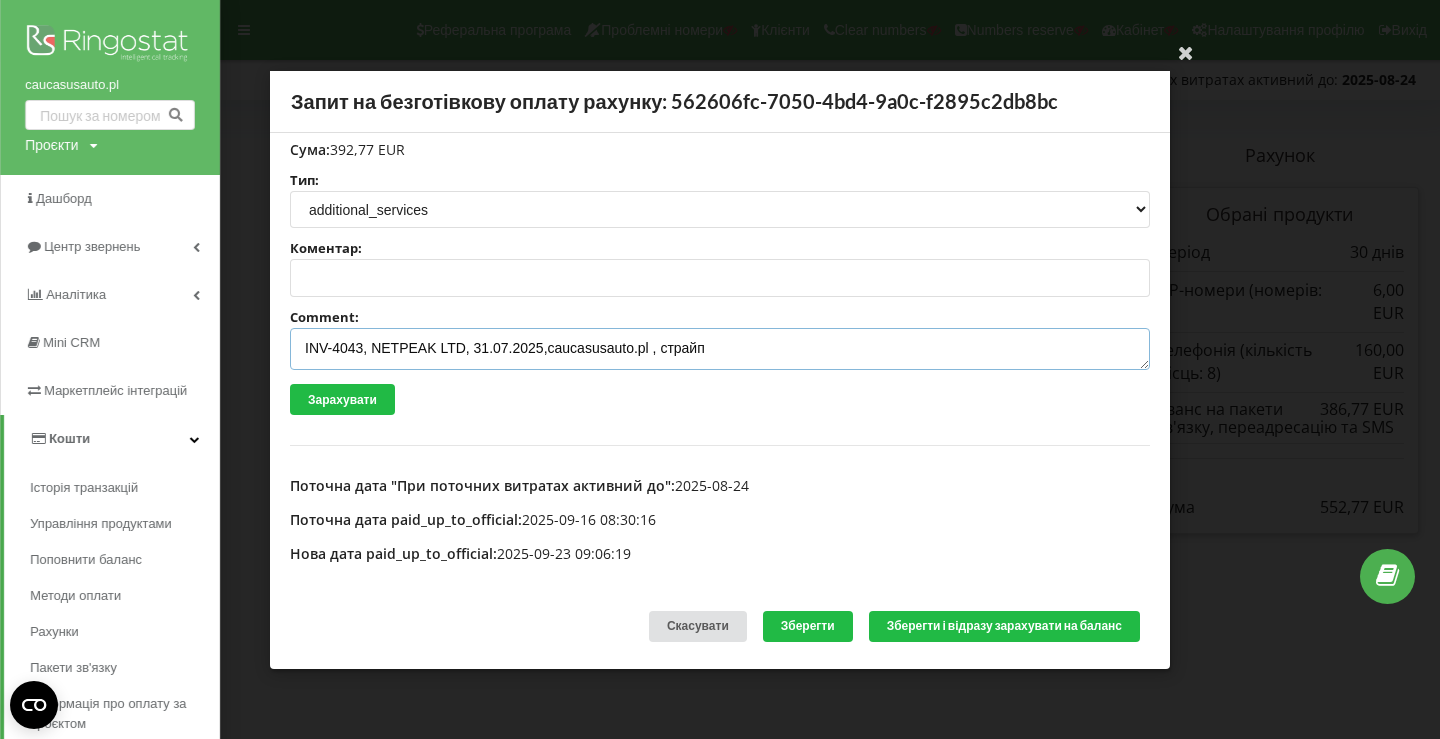type on "INV-4043, NETPEAK LTD, 31.07.2025,caucasusauto.pl , страйп" 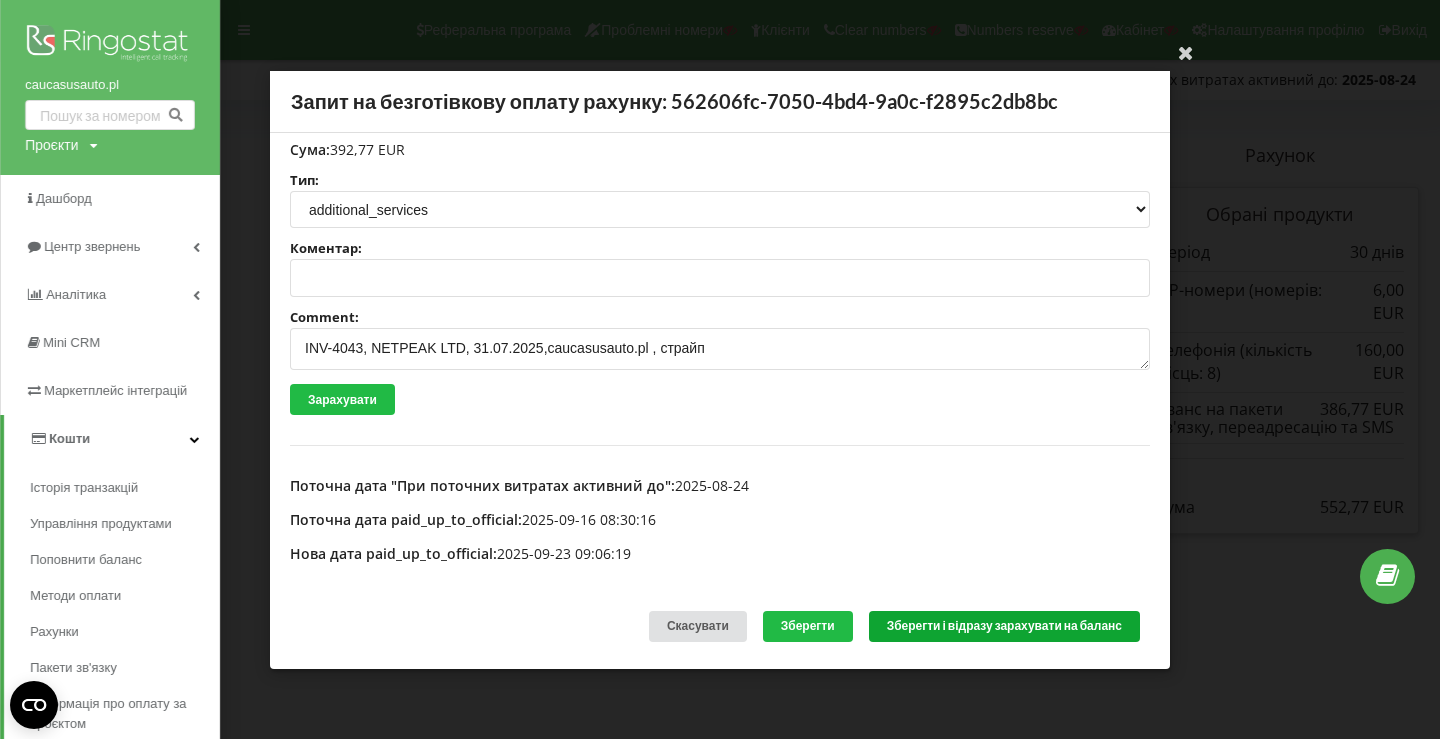click on "Зберегти і відразу зарахувати на баланс" at bounding box center (1004, 626) 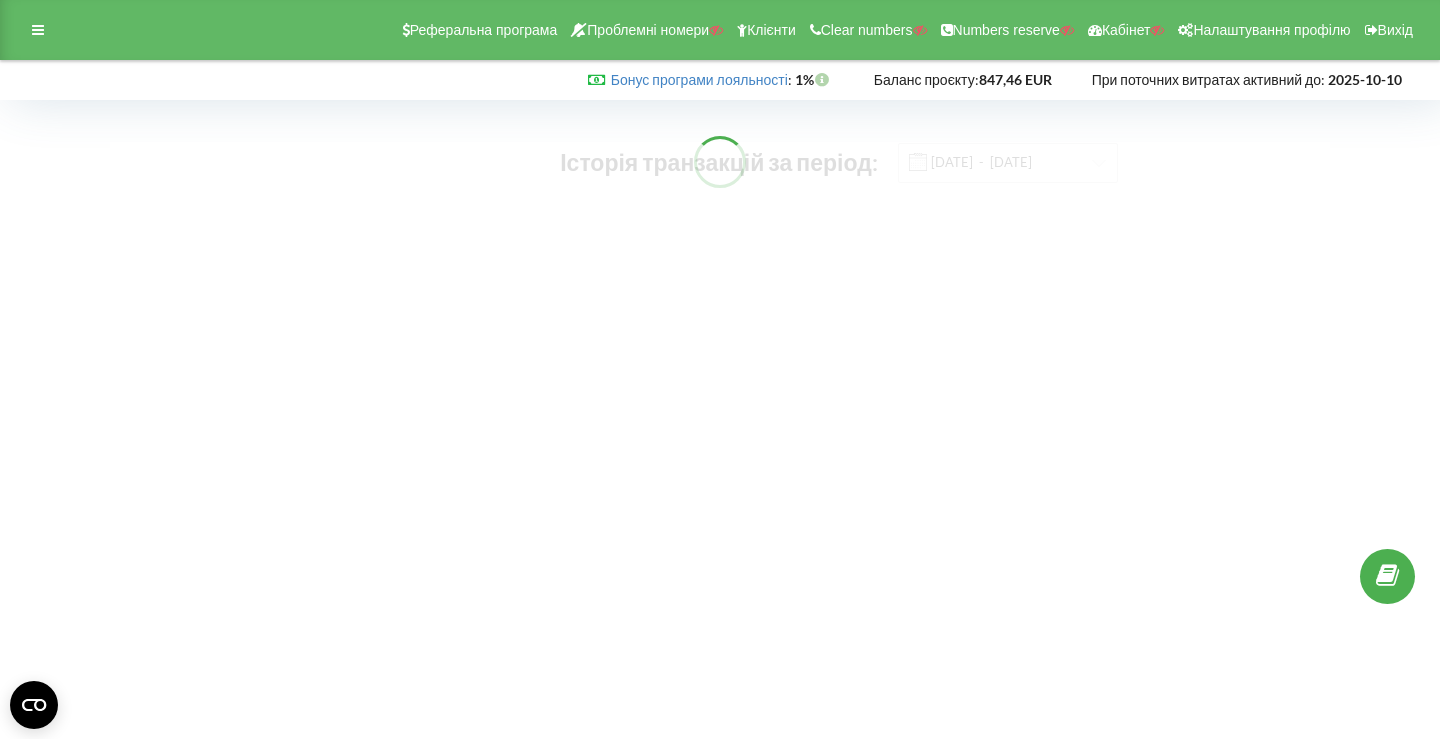 scroll, scrollTop: 0, scrollLeft: 0, axis: both 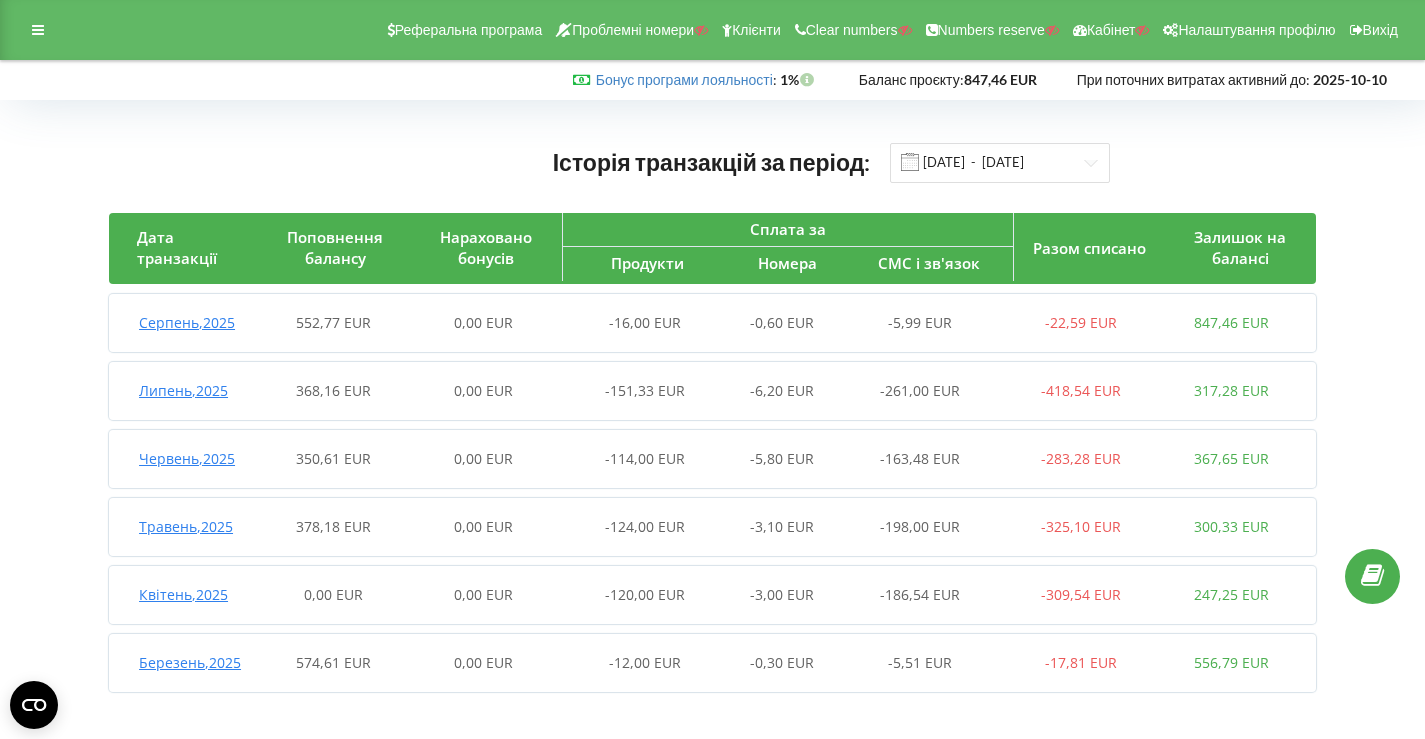 click on "0,00 EUR" at bounding box center (483, 323) 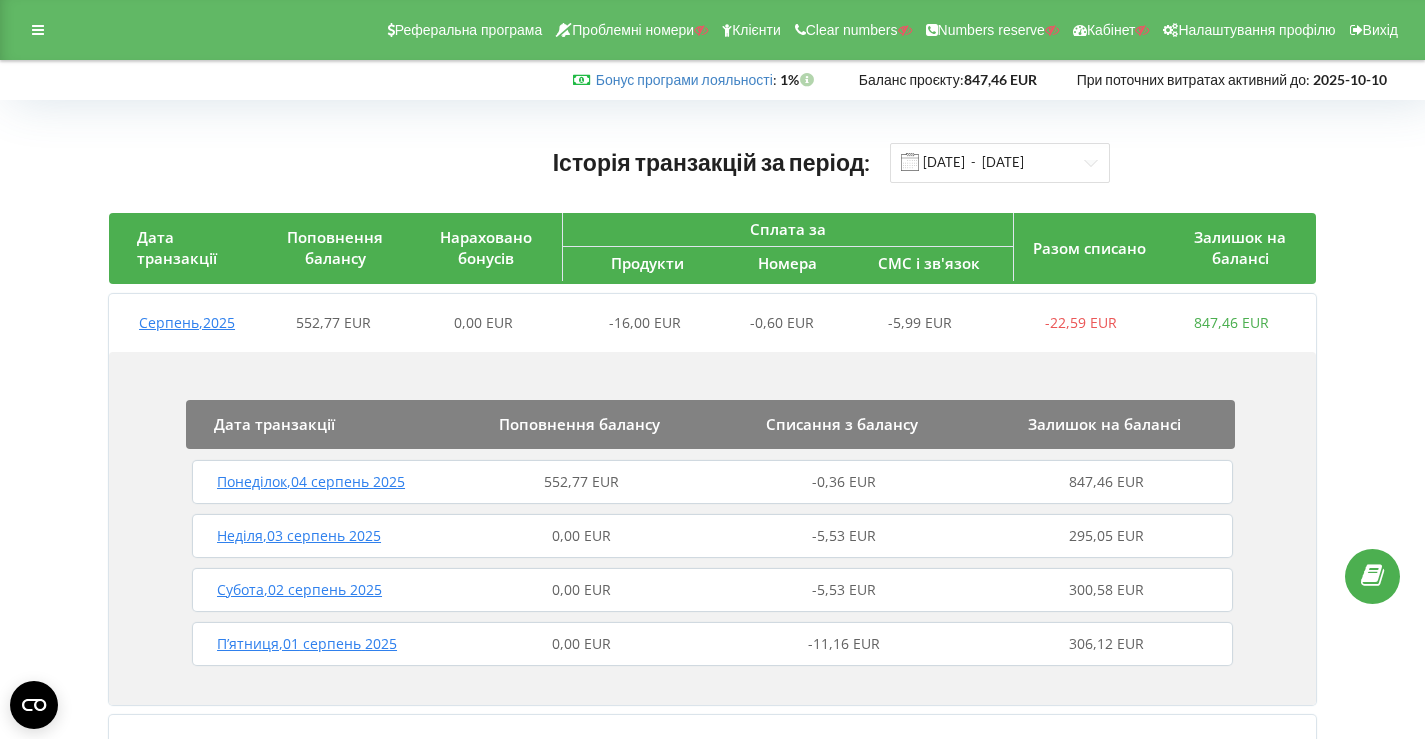 click on "[DAY] ,  04   [MONTH]   2025" at bounding box center [318, 482] 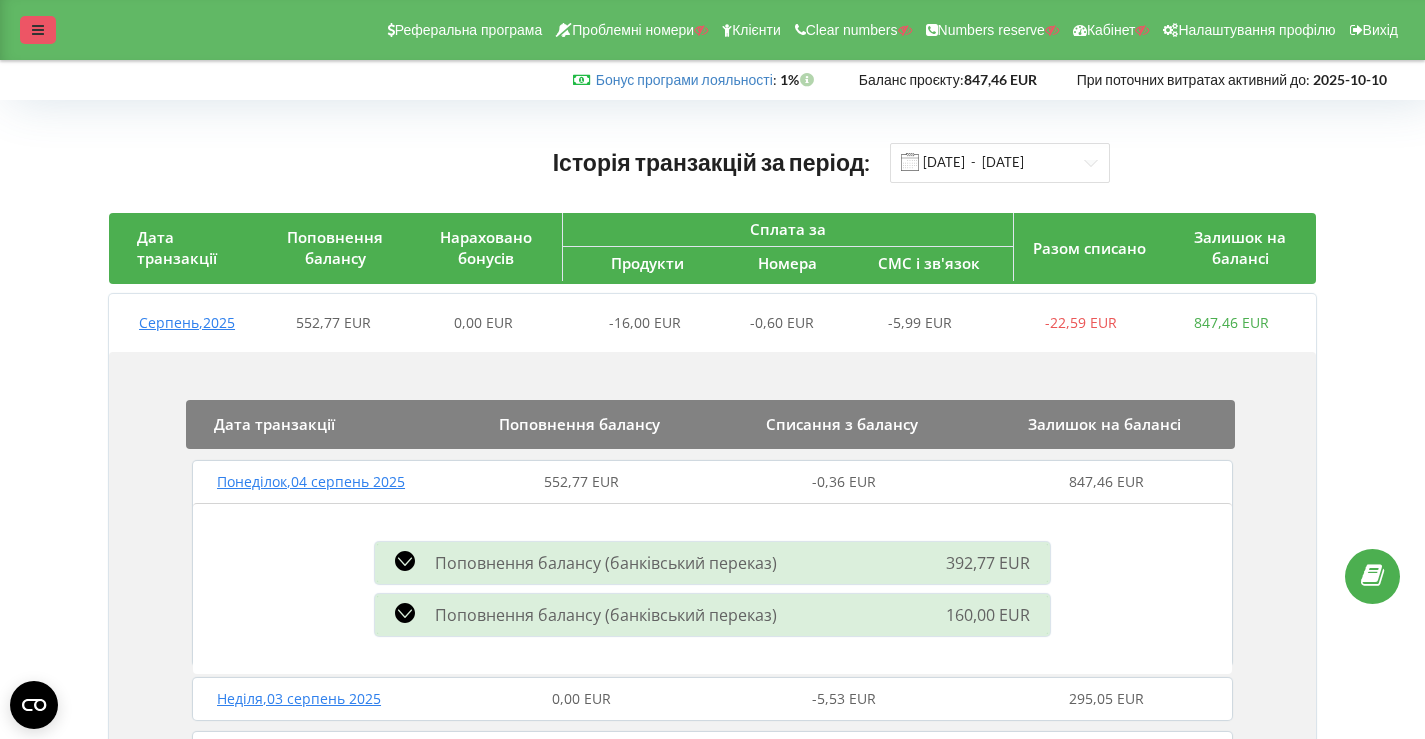 click at bounding box center [38, 30] 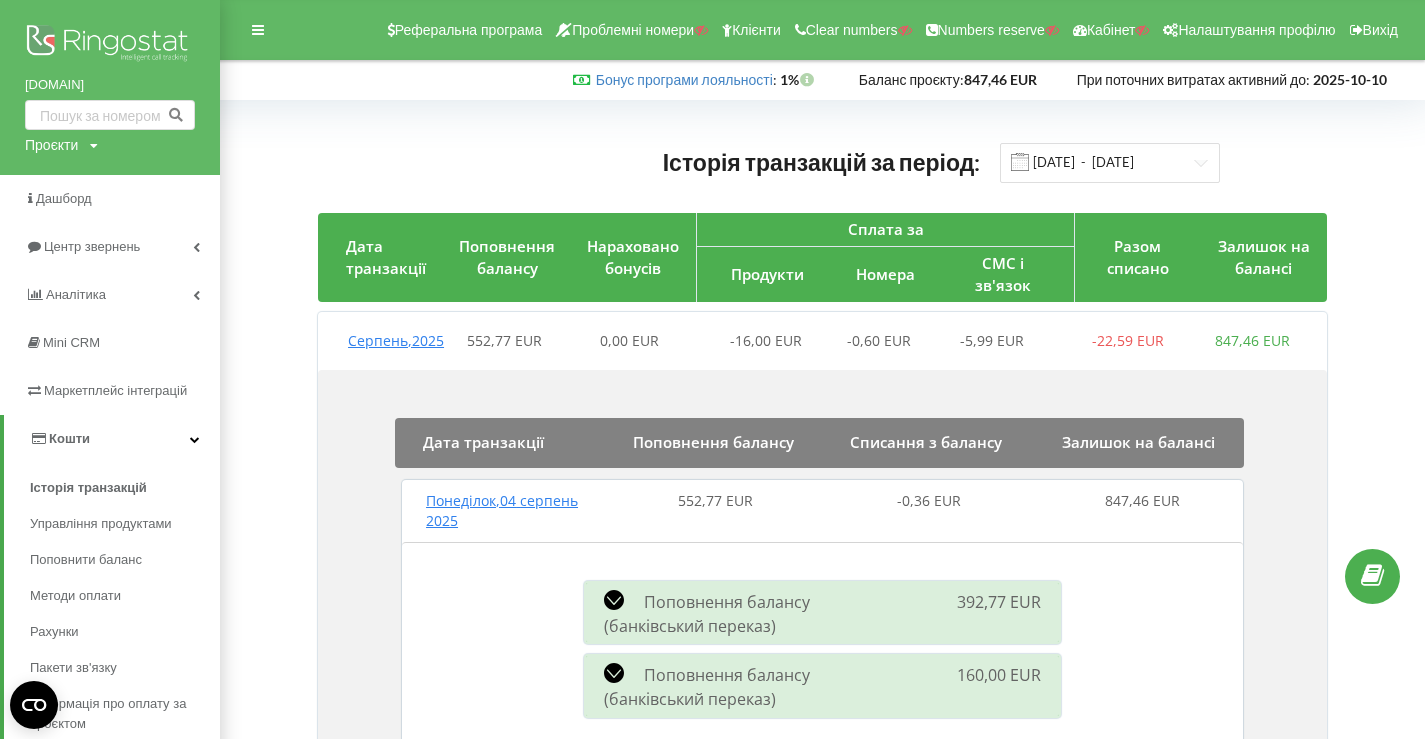 click at bounding box center [110, 45] 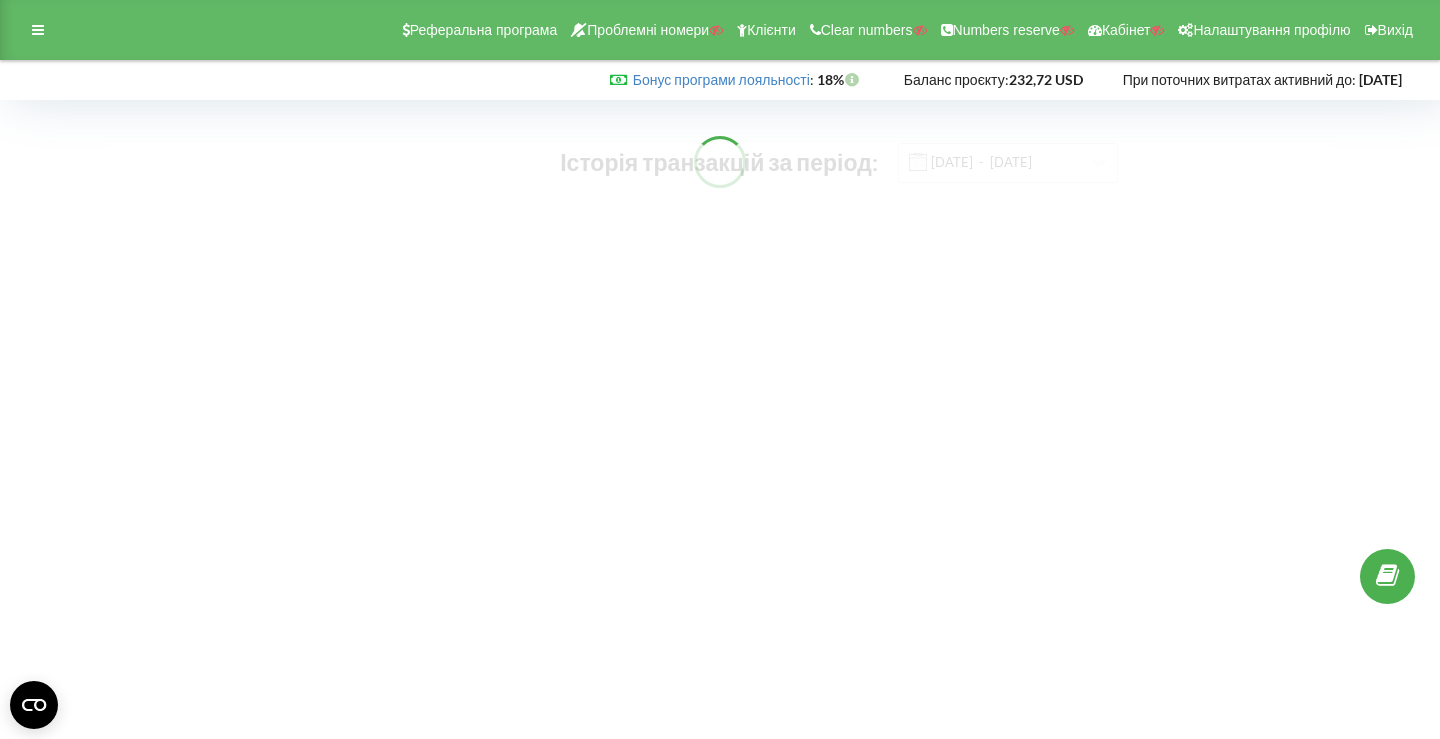 scroll, scrollTop: 0, scrollLeft: 0, axis: both 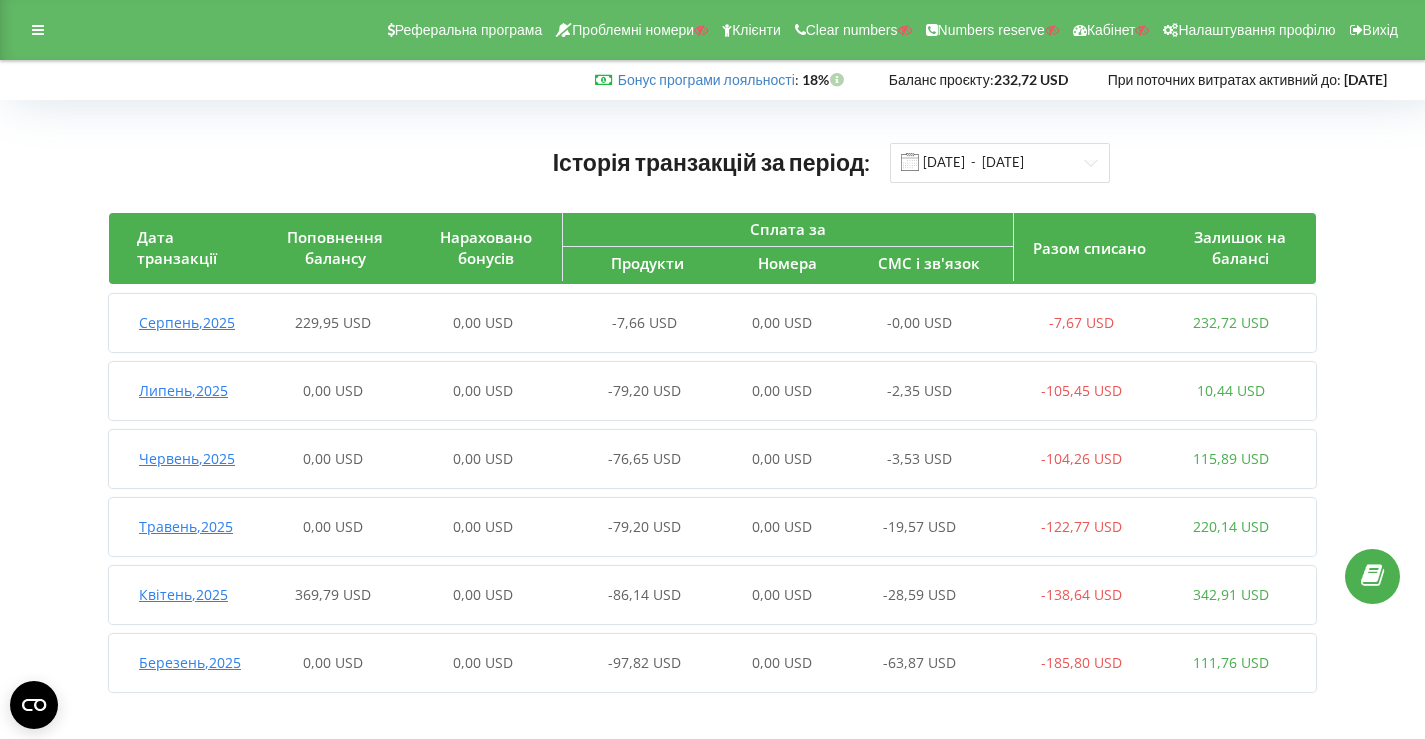 click on "0,00 USD" at bounding box center [483, 323] 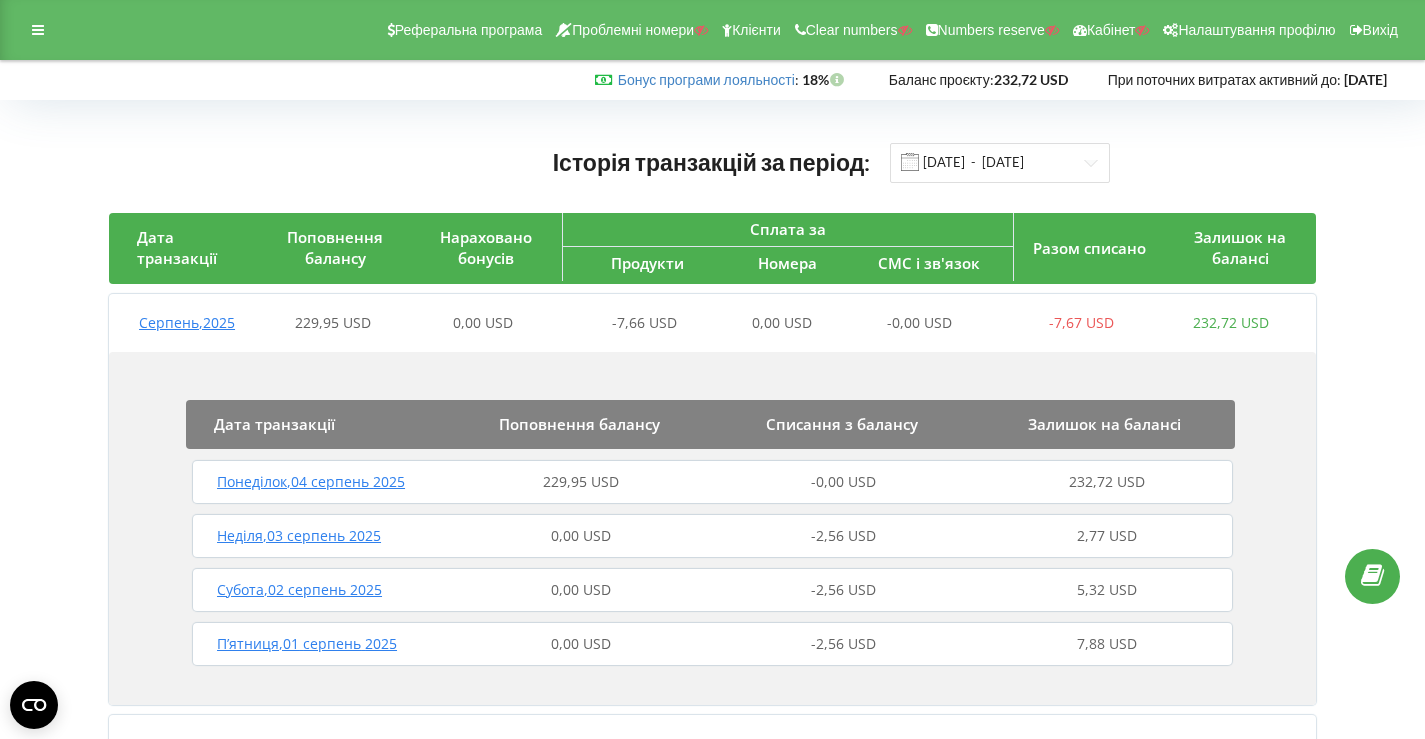 click on "229,95 USD" at bounding box center (581, 482) 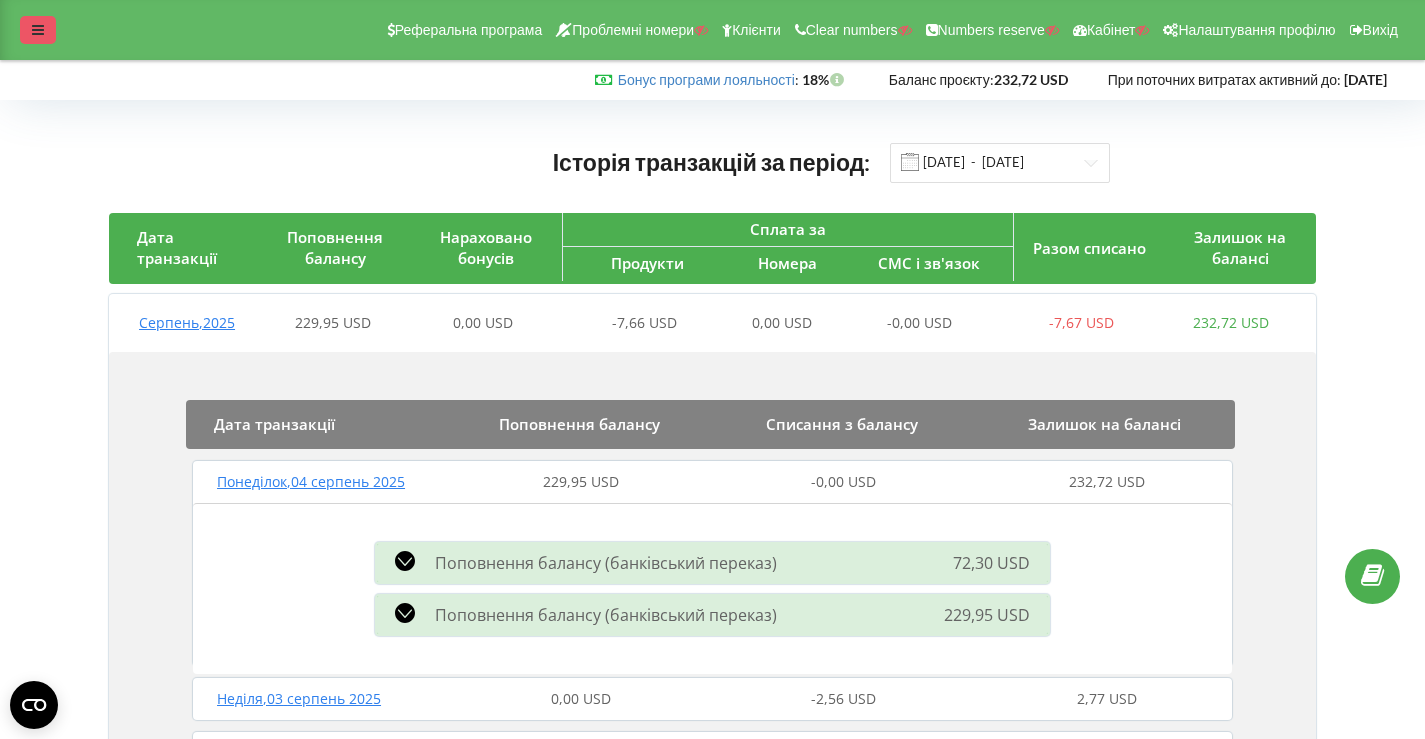 click at bounding box center [38, 30] 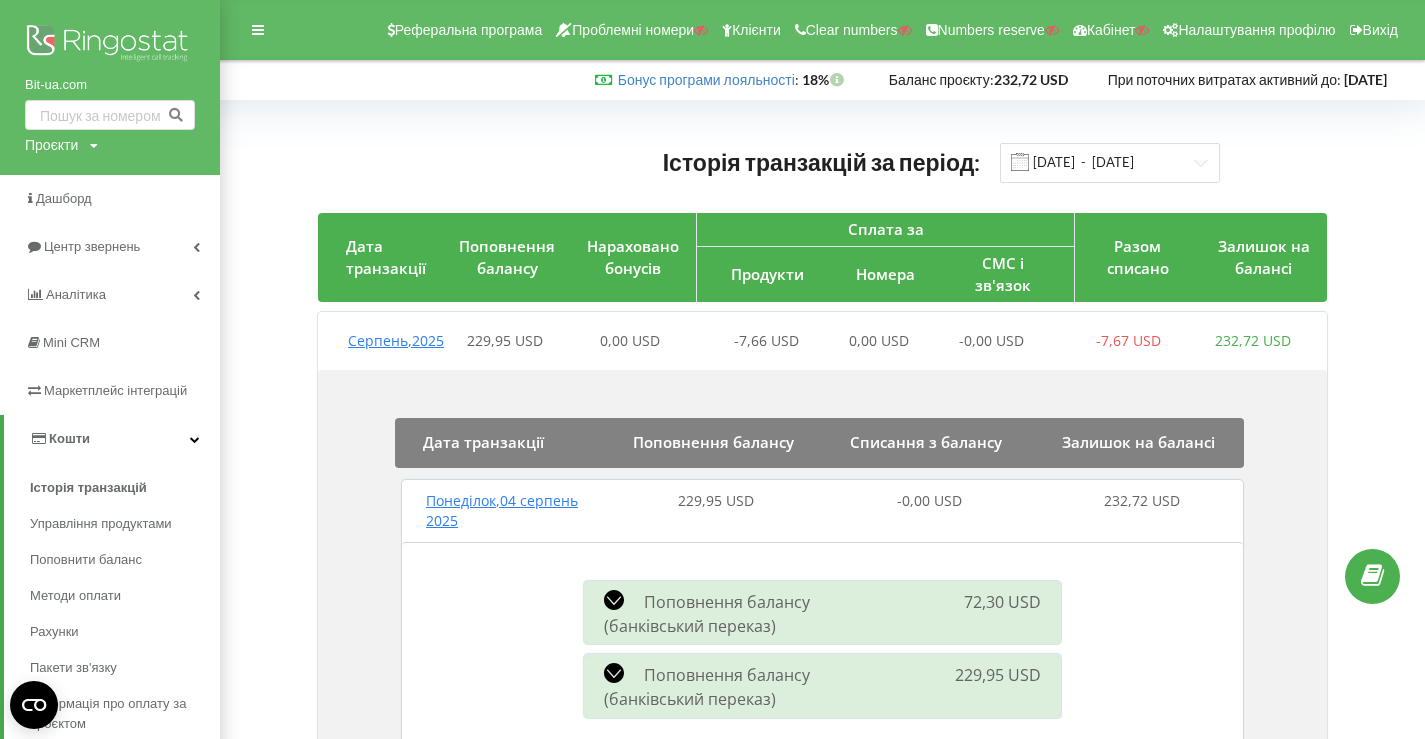 click at bounding box center [110, 45] 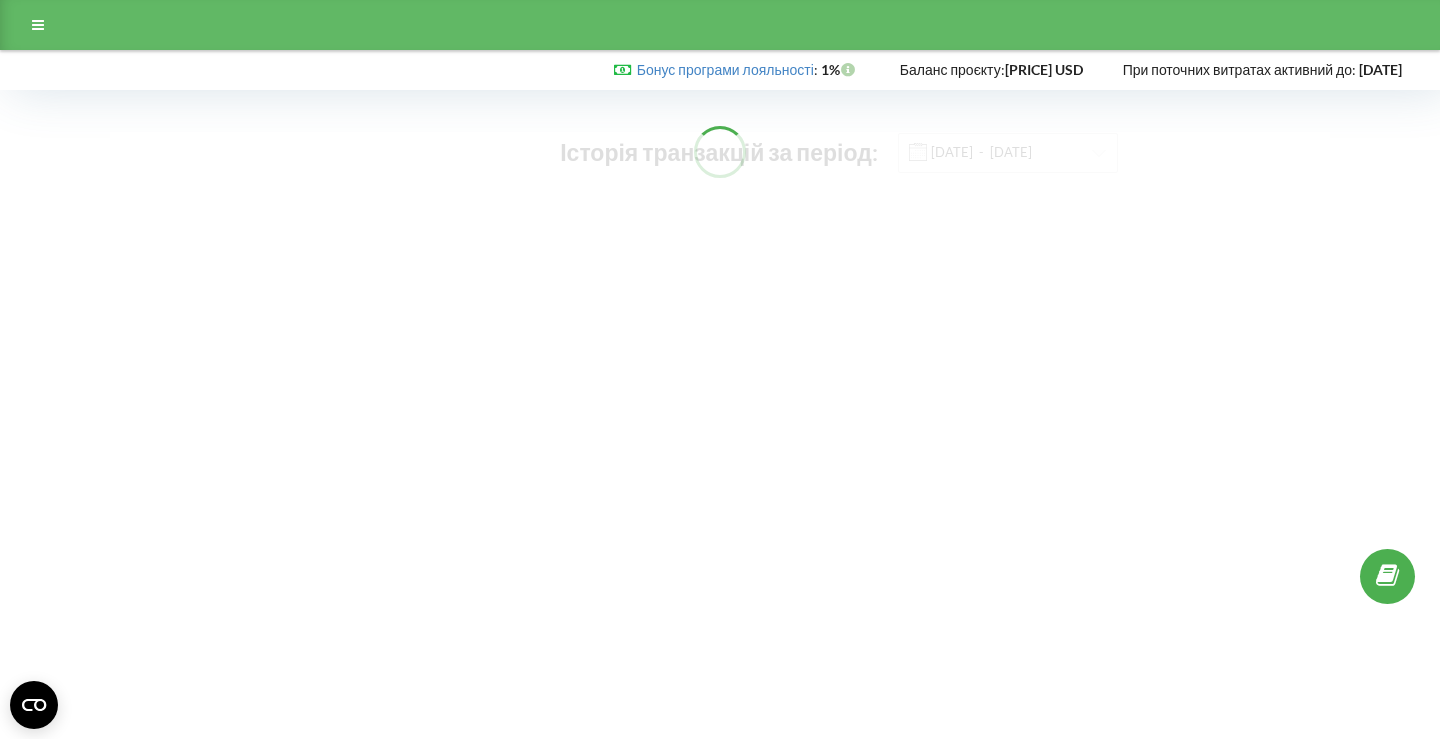 scroll, scrollTop: 0, scrollLeft: 0, axis: both 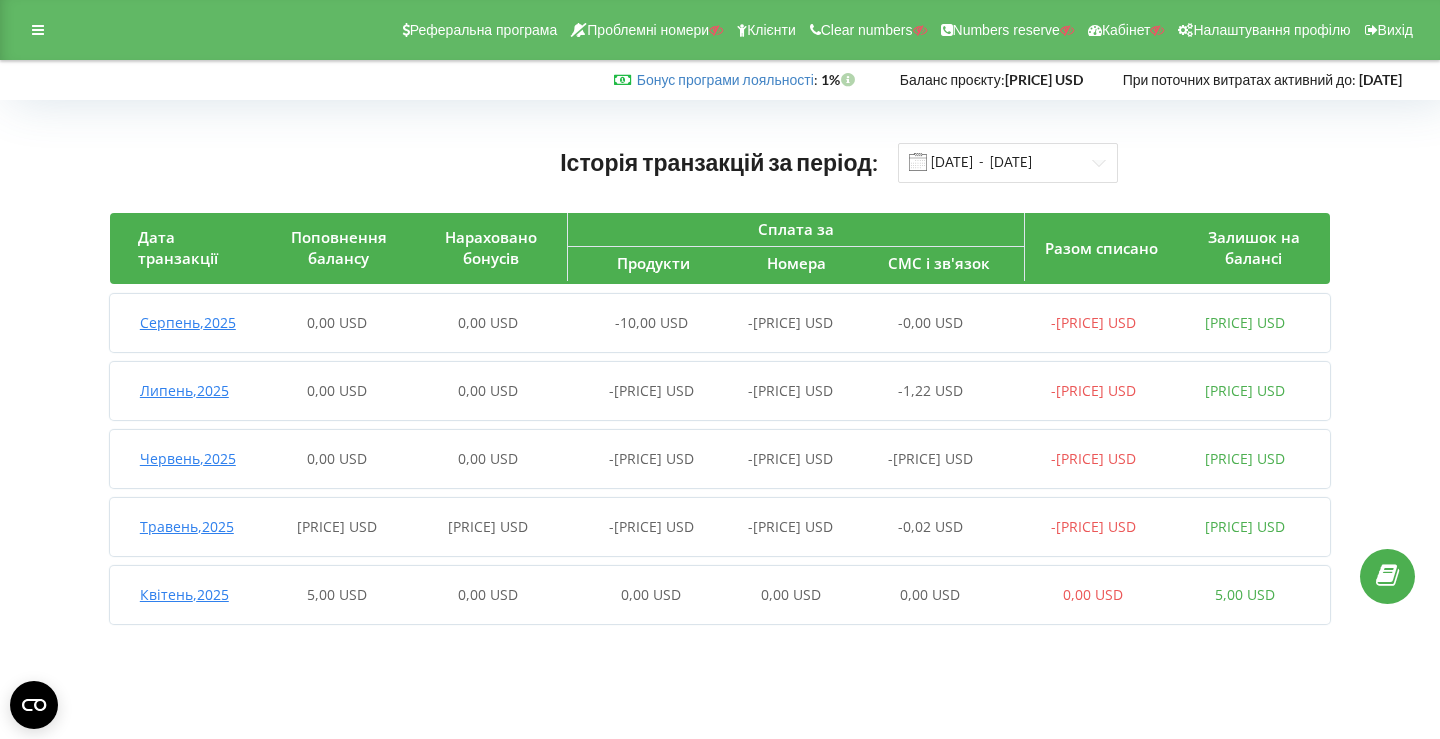 click on "Квітень , [YEAR] [PRICE] USD [PRICE] USD [PRICE] USD [PRICE] USD [PRICE] USD [PRICE] USD [PRICE] USD" at bounding box center [715, 595] 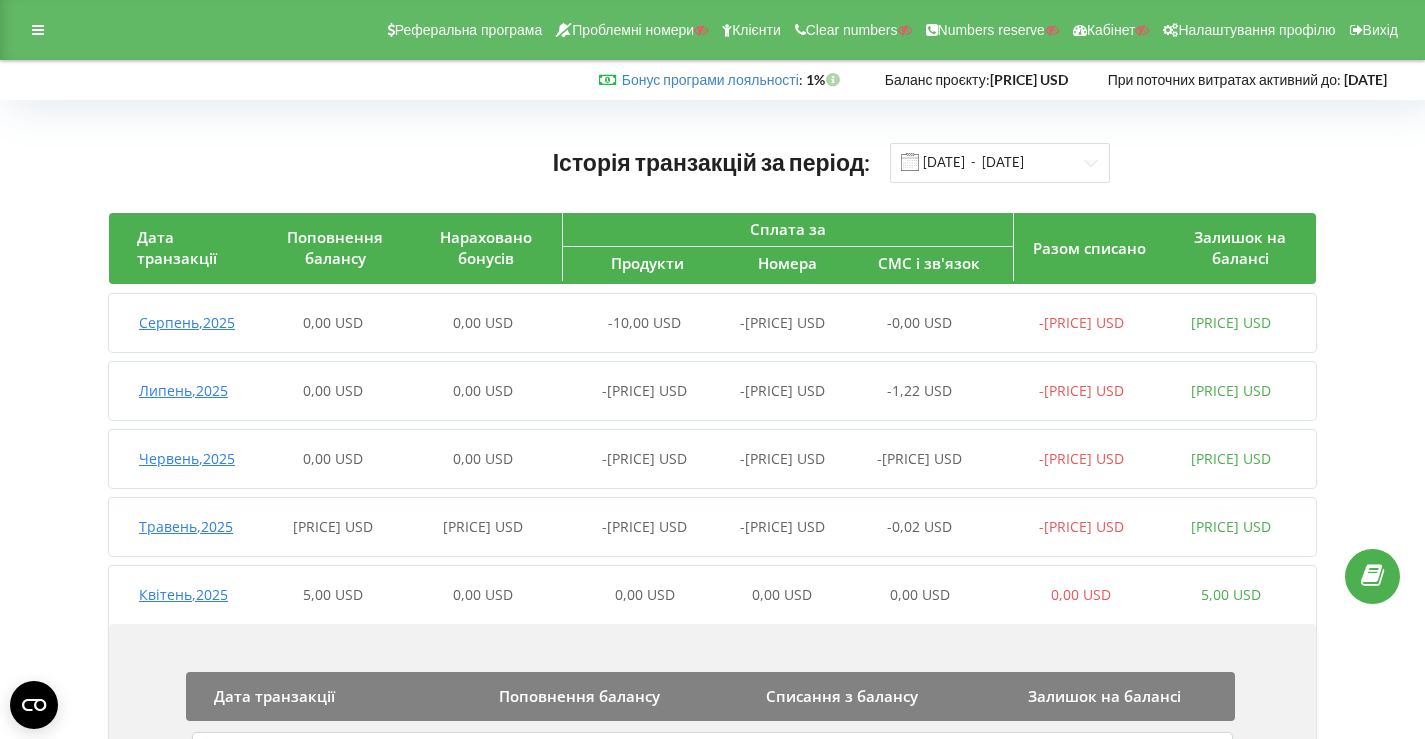click on "[PRICE] USD" at bounding box center (483, 527) 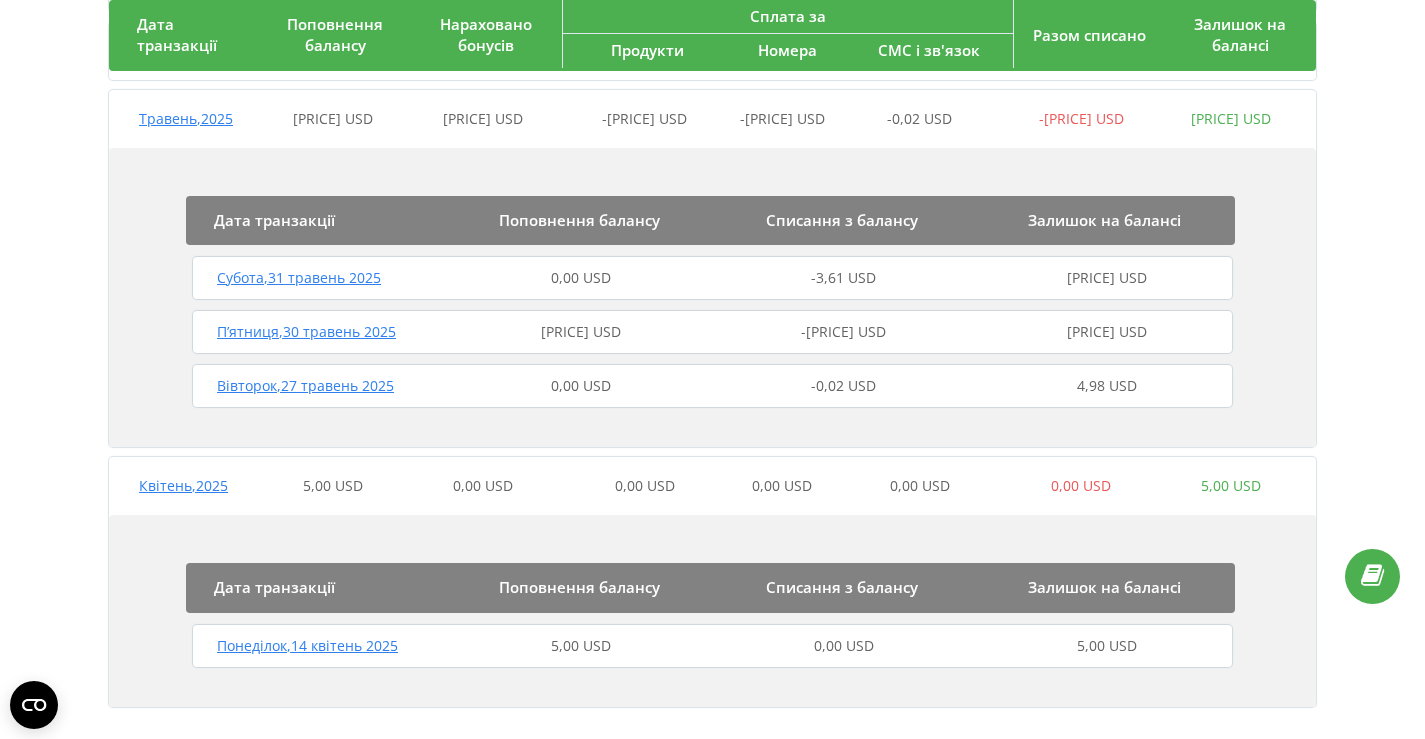 scroll, scrollTop: 428, scrollLeft: 0, axis: vertical 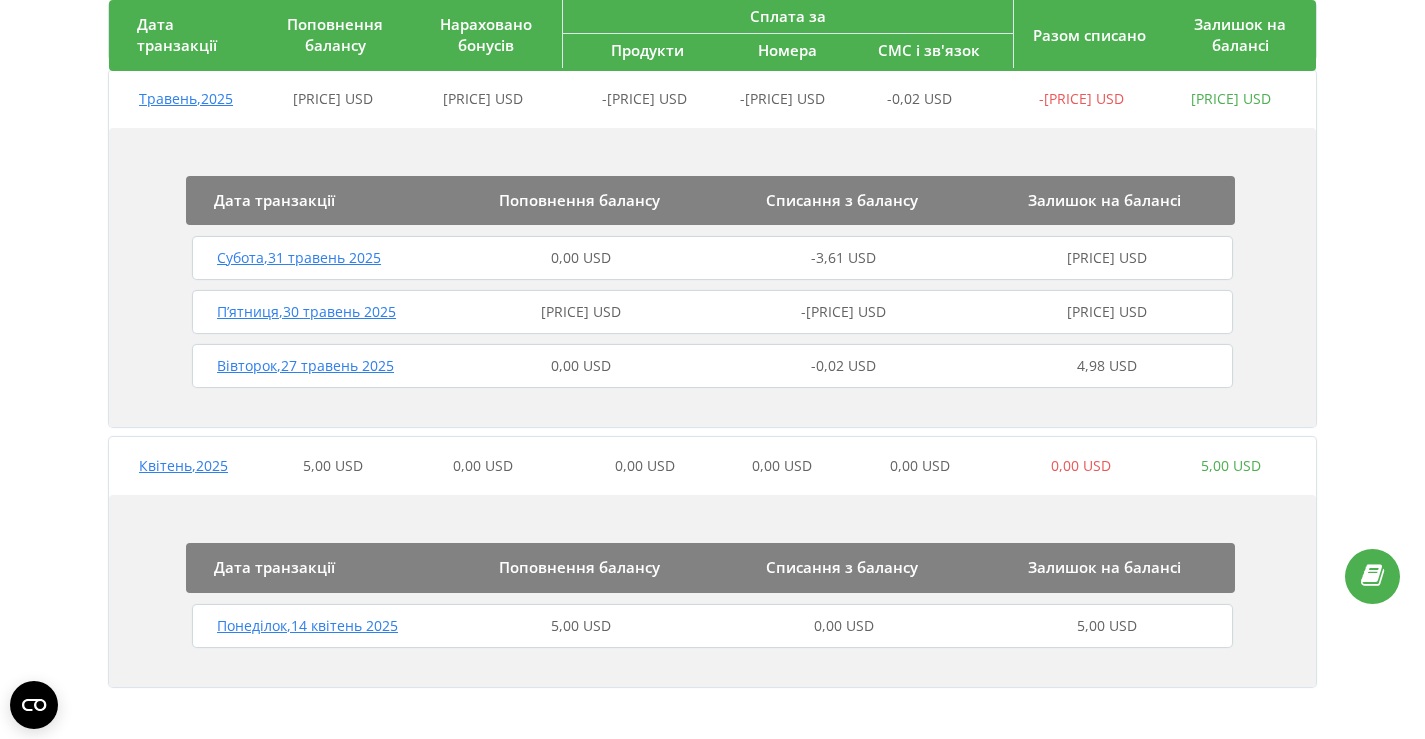 click on "[PRICE] USD" at bounding box center (581, 311) 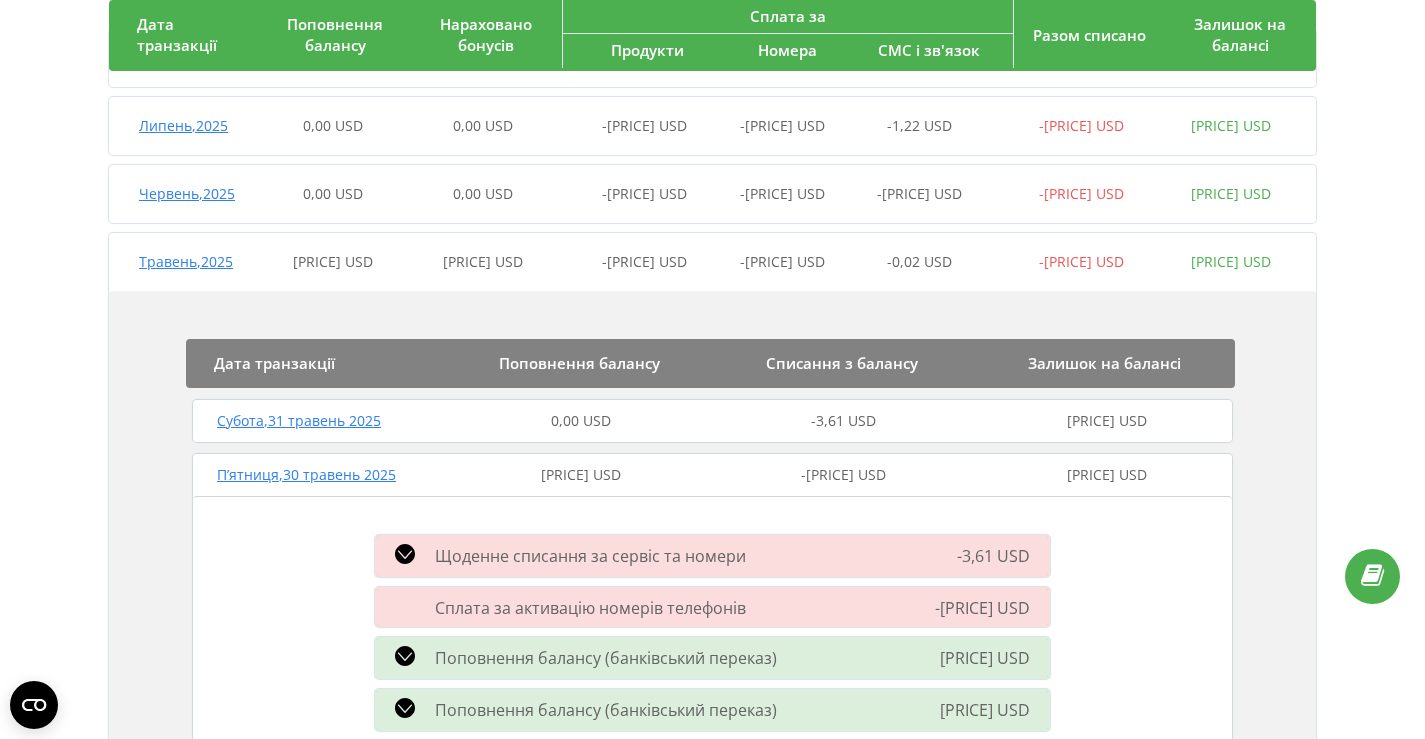 scroll, scrollTop: 0, scrollLeft: 0, axis: both 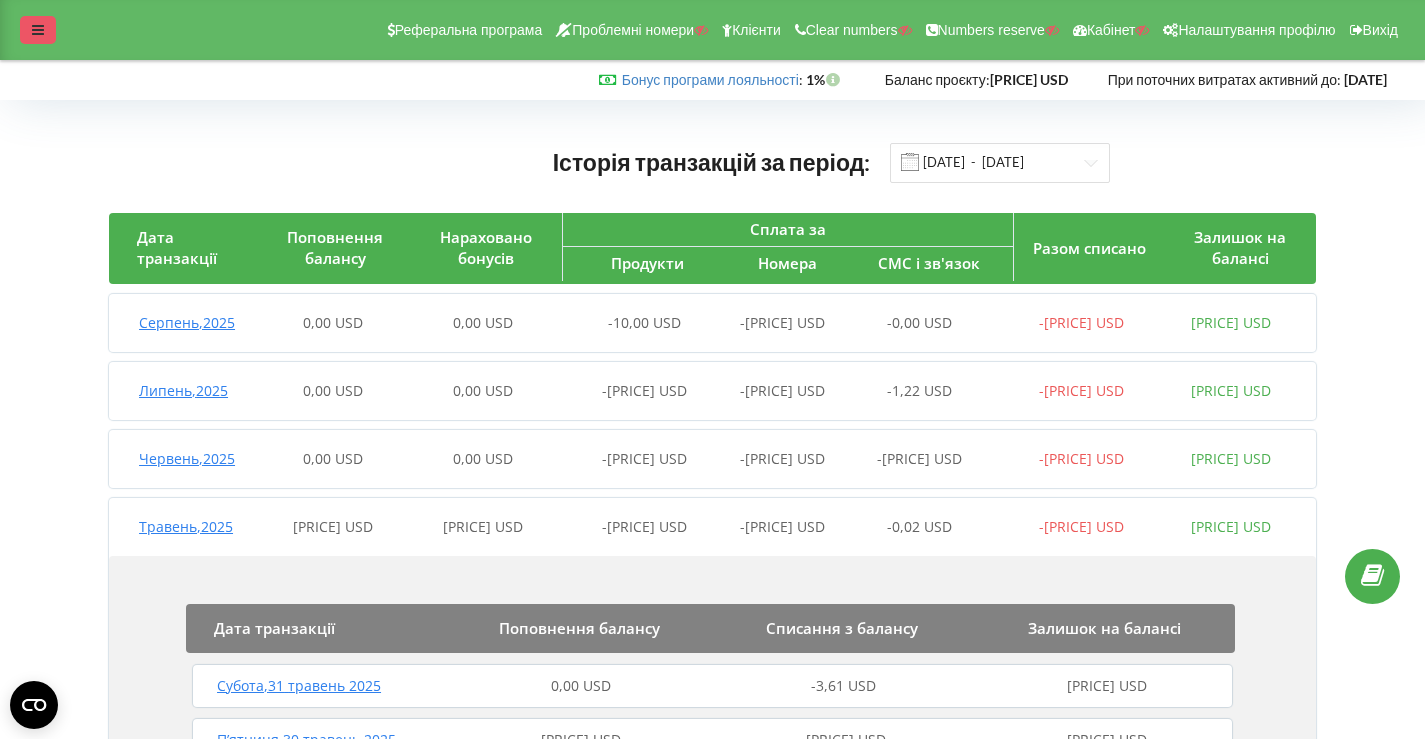 click at bounding box center (38, 30) 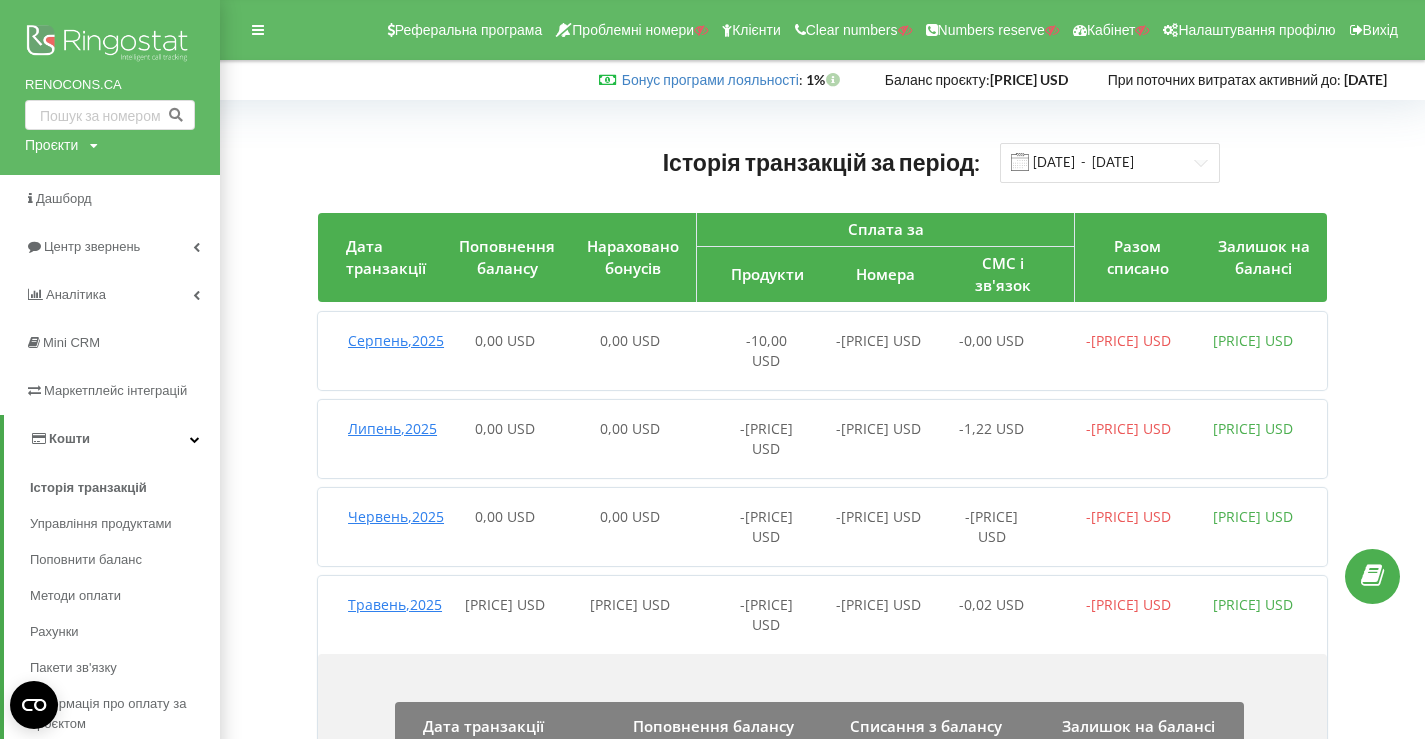 click at bounding box center [110, 45] 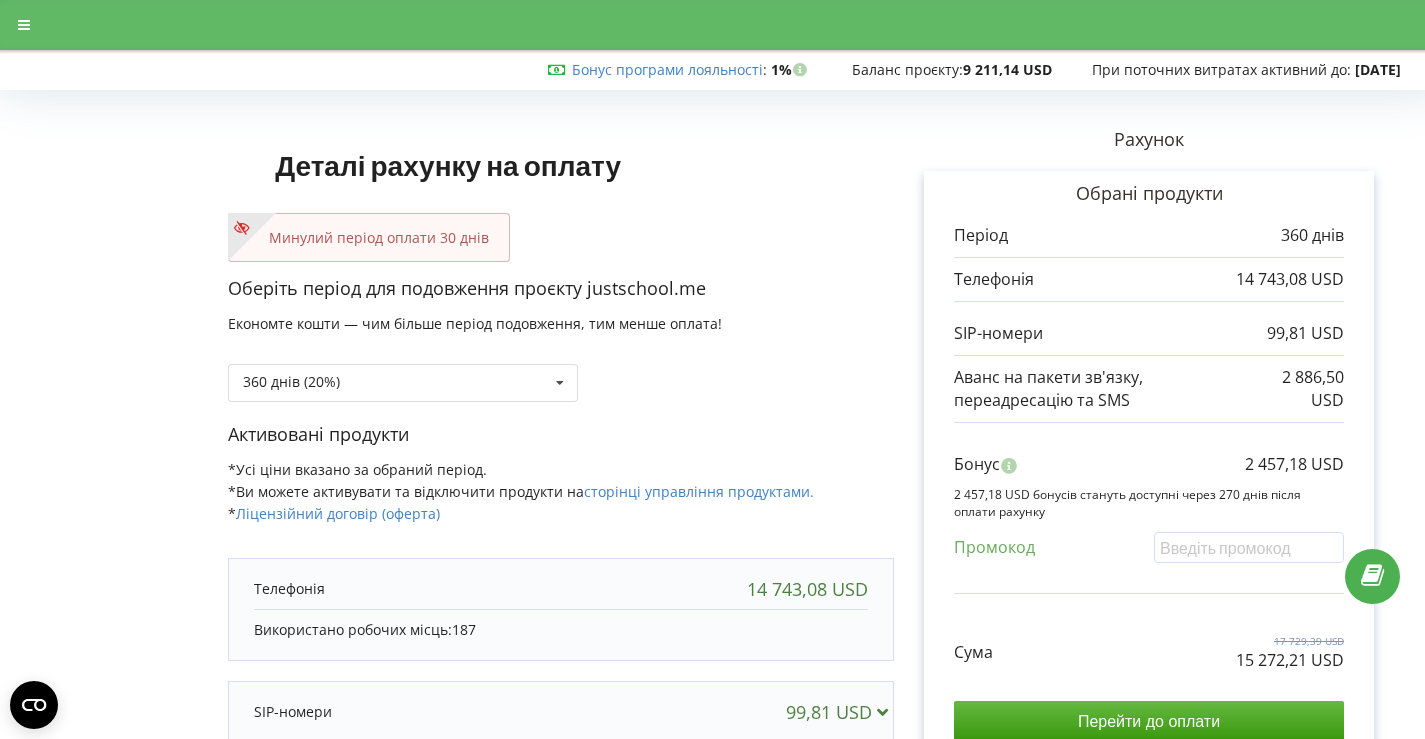 scroll, scrollTop: 0, scrollLeft: 0, axis: both 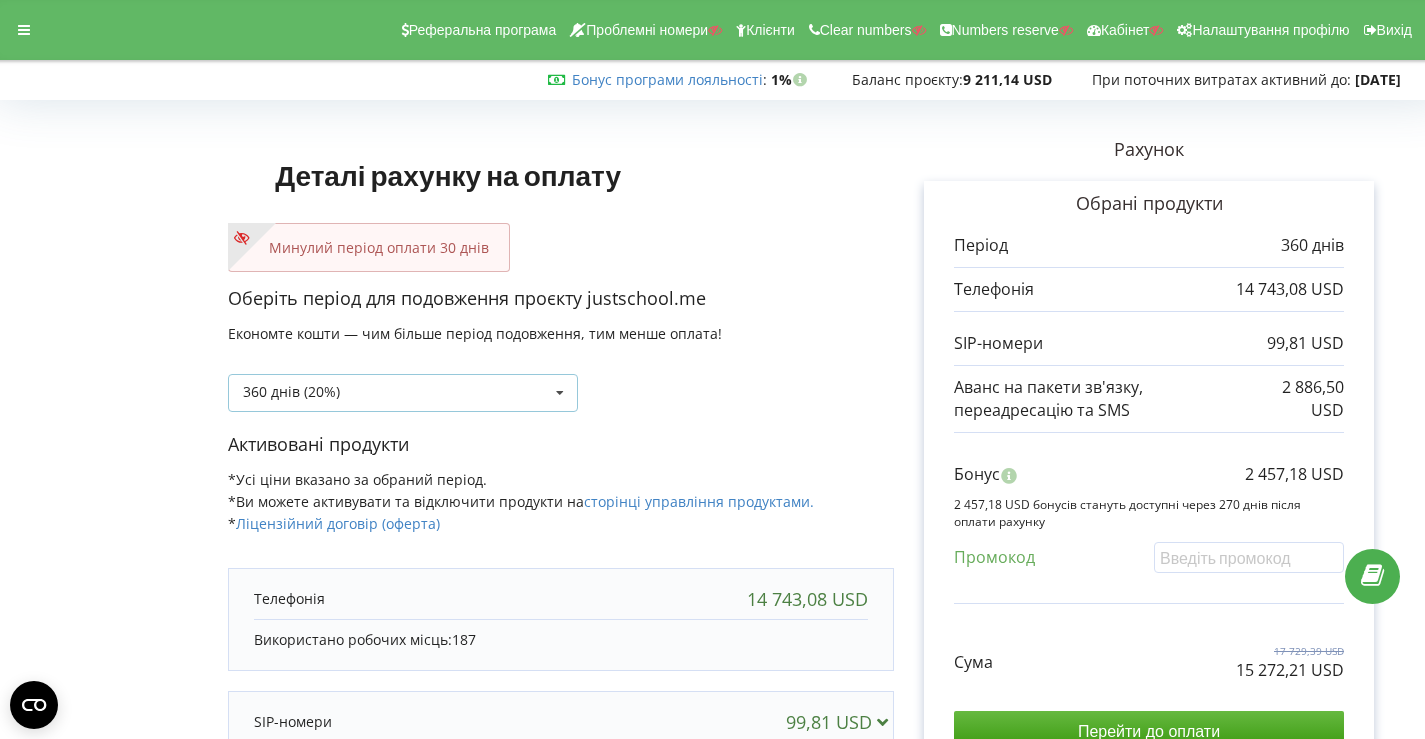 click at bounding box center [560, 393] 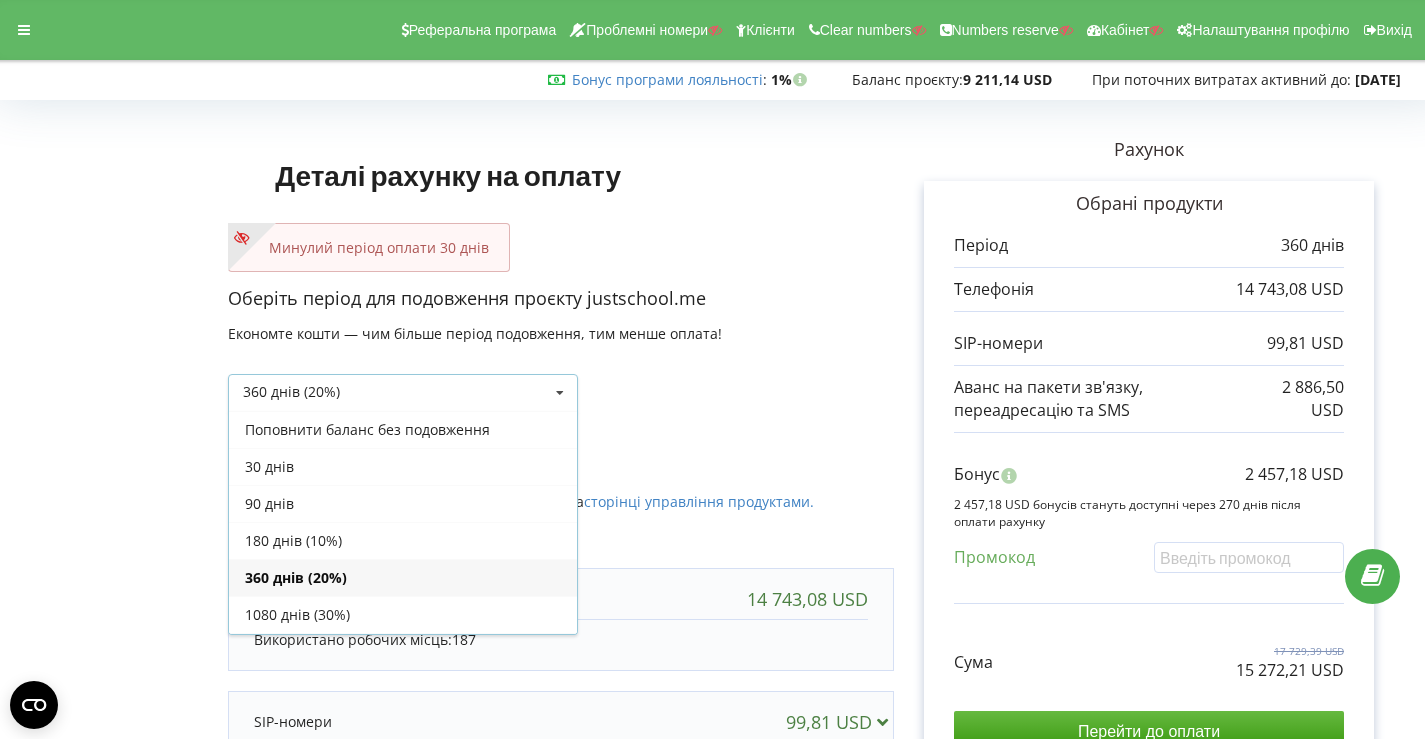 scroll, scrollTop: 36, scrollLeft: 0, axis: vertical 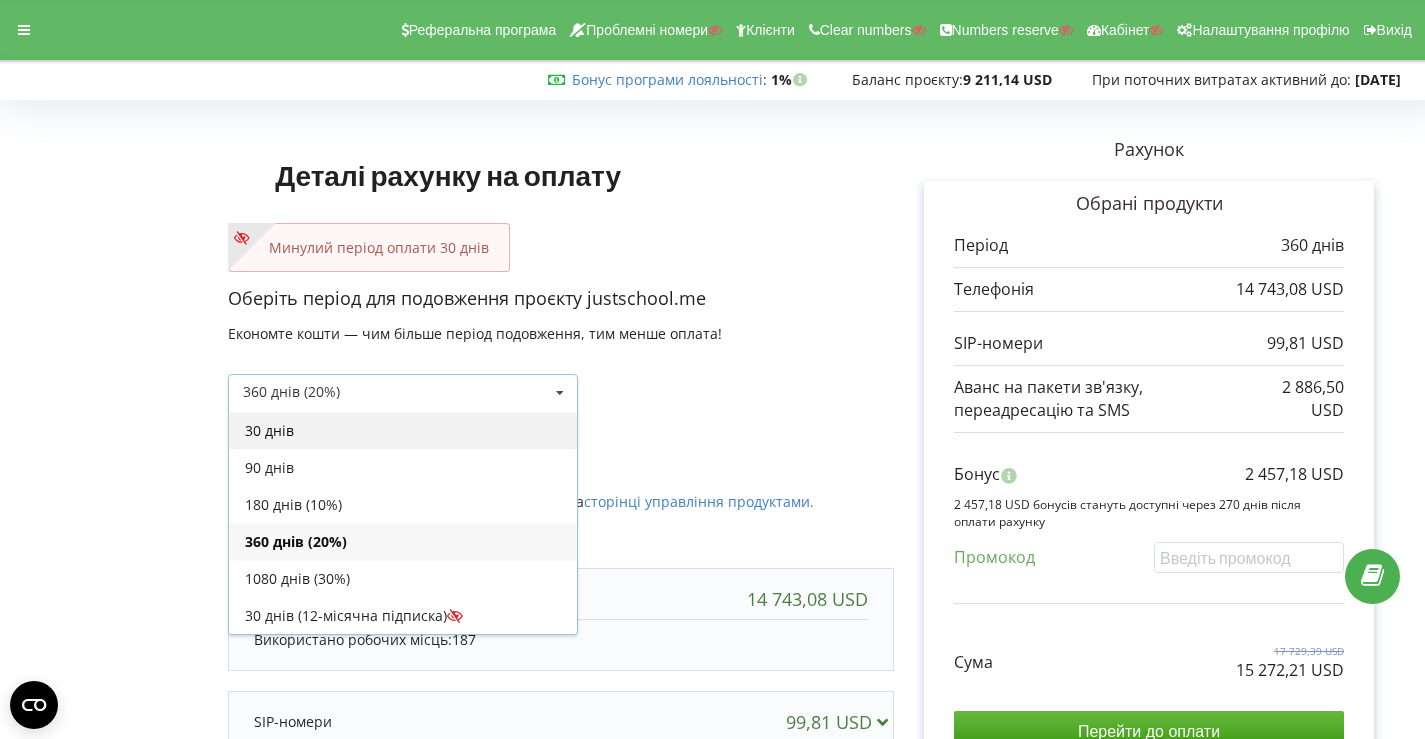 click on "30 днів" at bounding box center (403, 430) 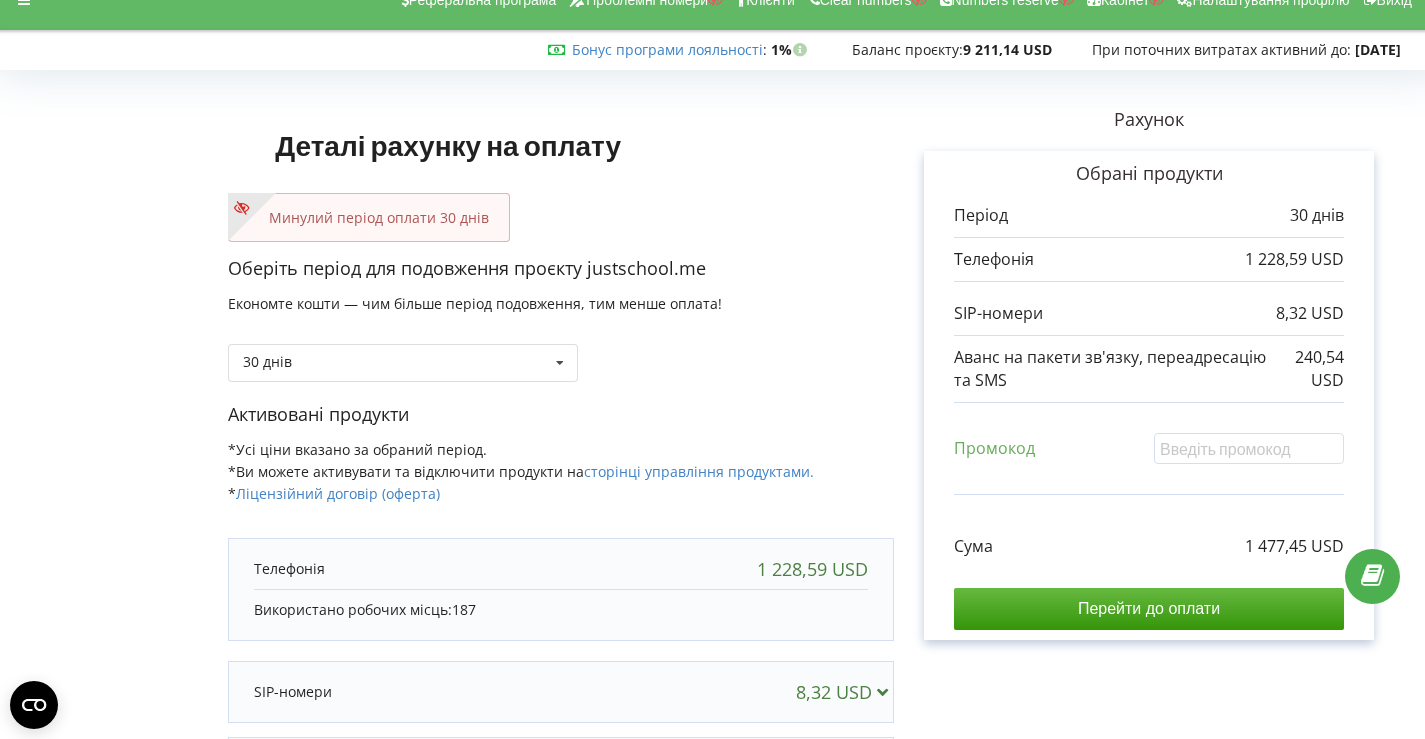 scroll, scrollTop: 27, scrollLeft: 0, axis: vertical 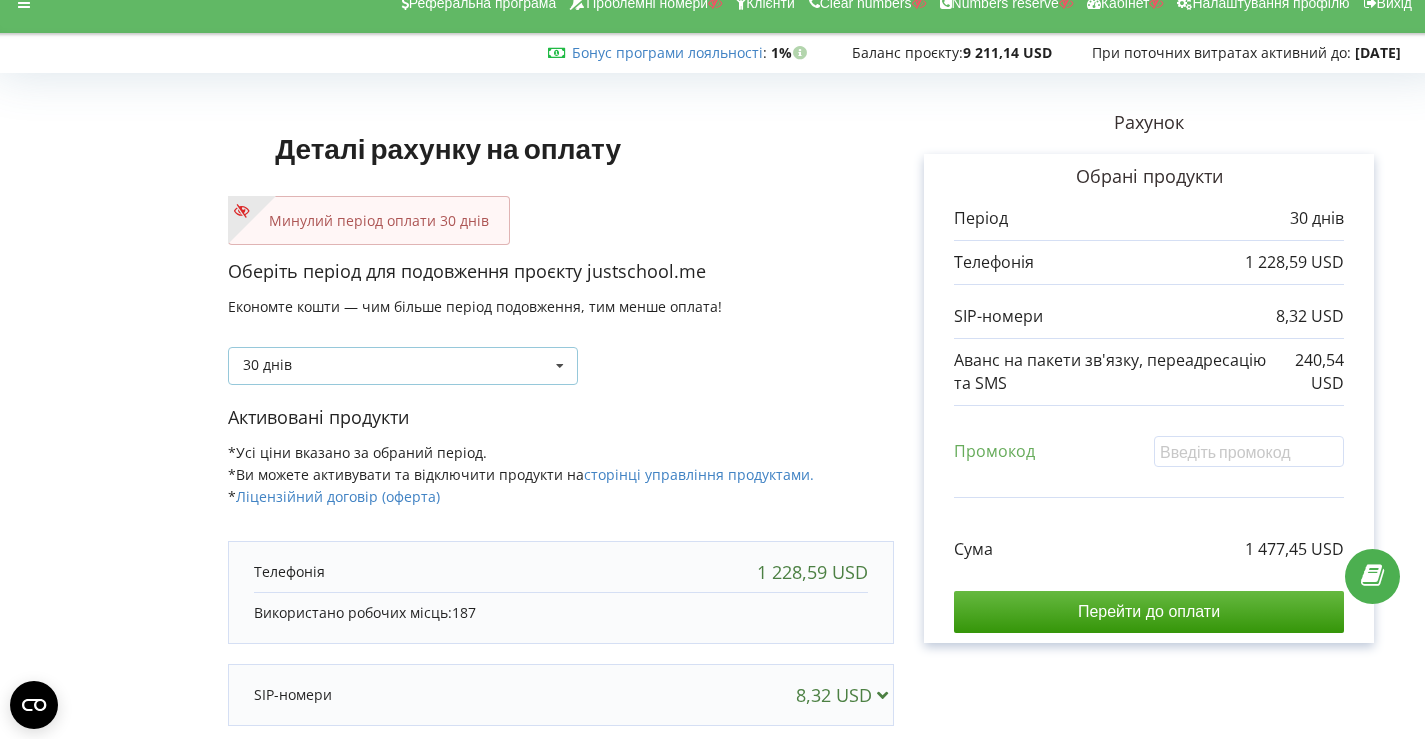click at bounding box center [560, 366] 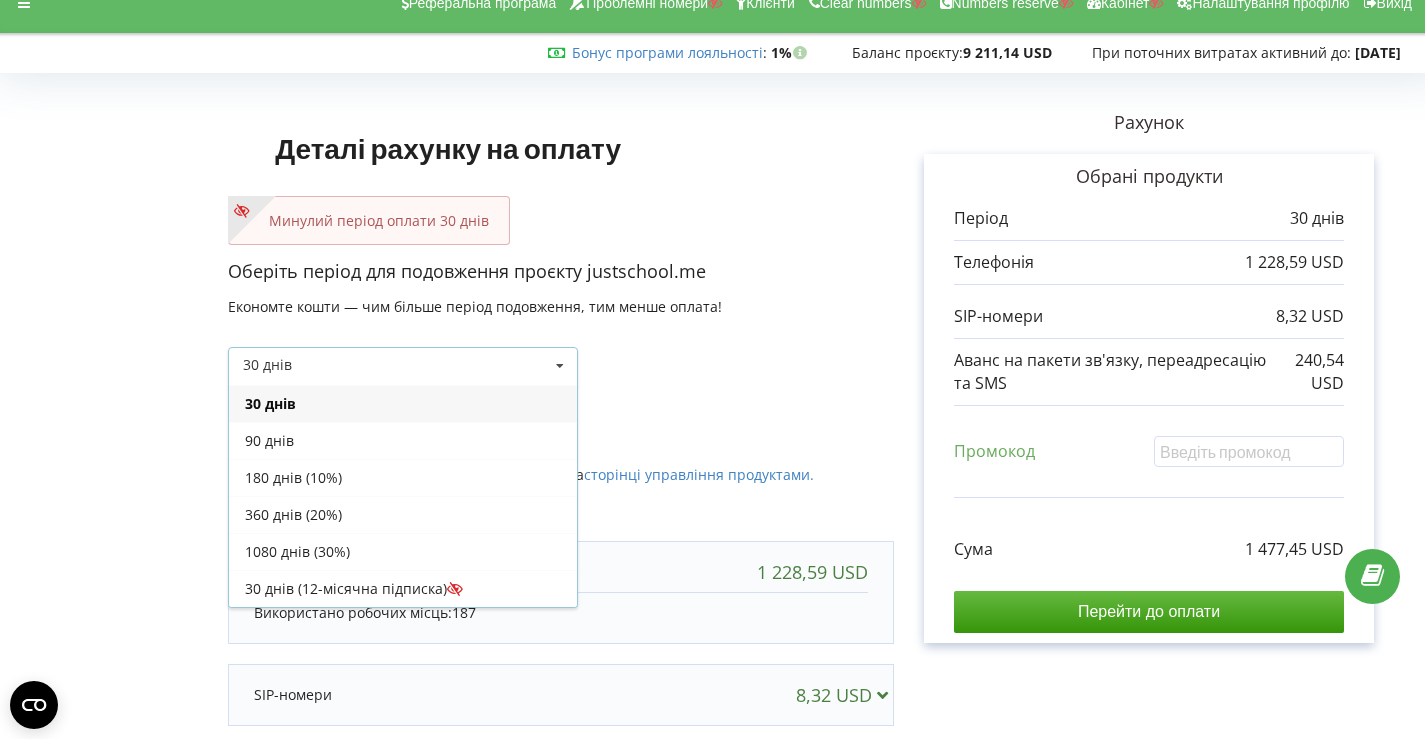 scroll, scrollTop: 0, scrollLeft: 0, axis: both 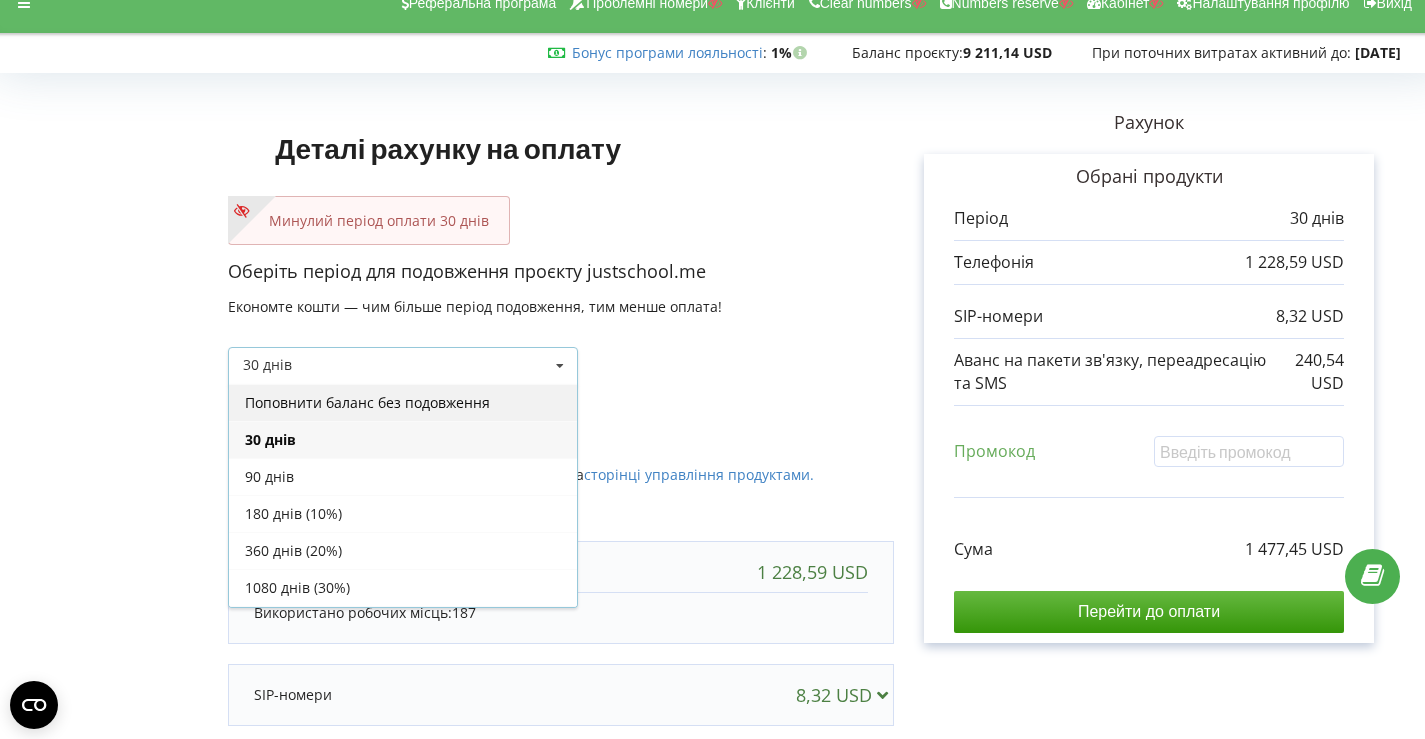 click on "Поповнити баланс без подовження" at bounding box center (403, 402) 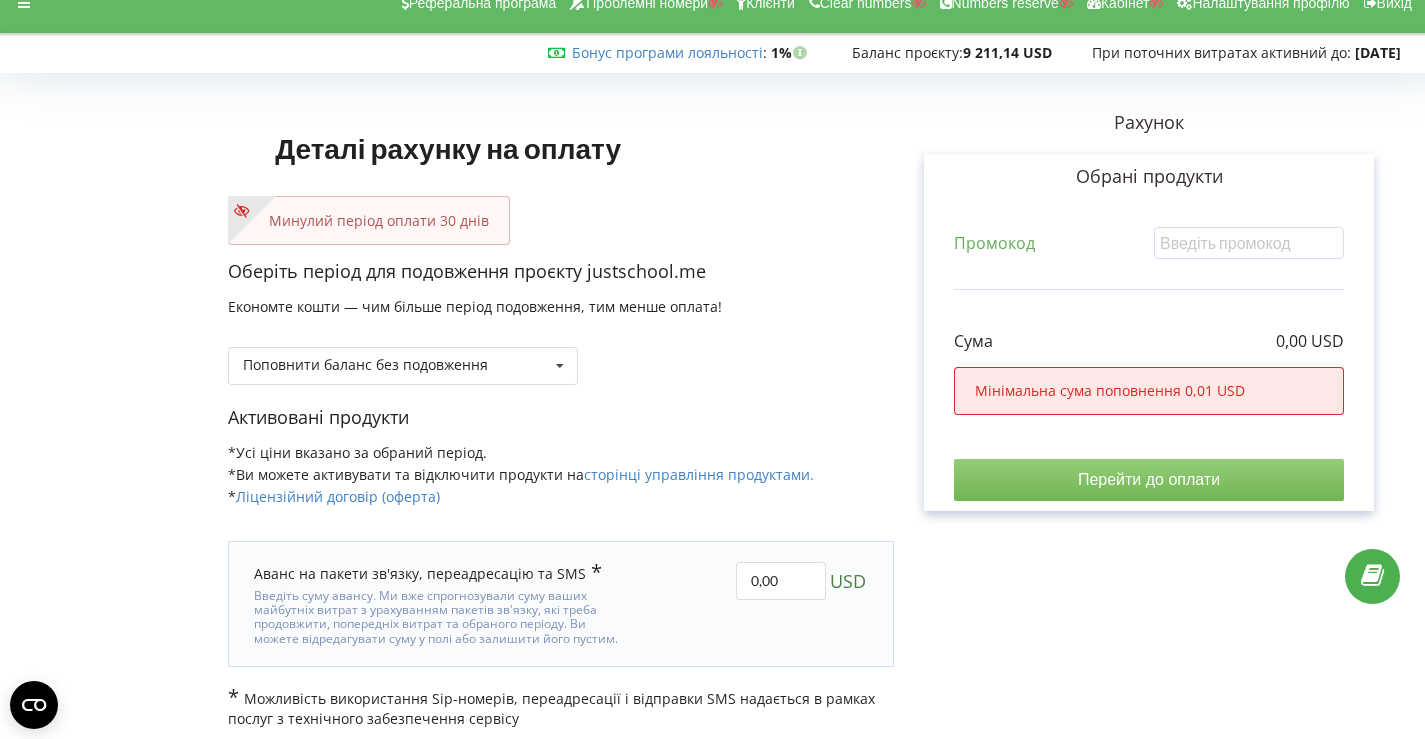 scroll, scrollTop: 38, scrollLeft: 0, axis: vertical 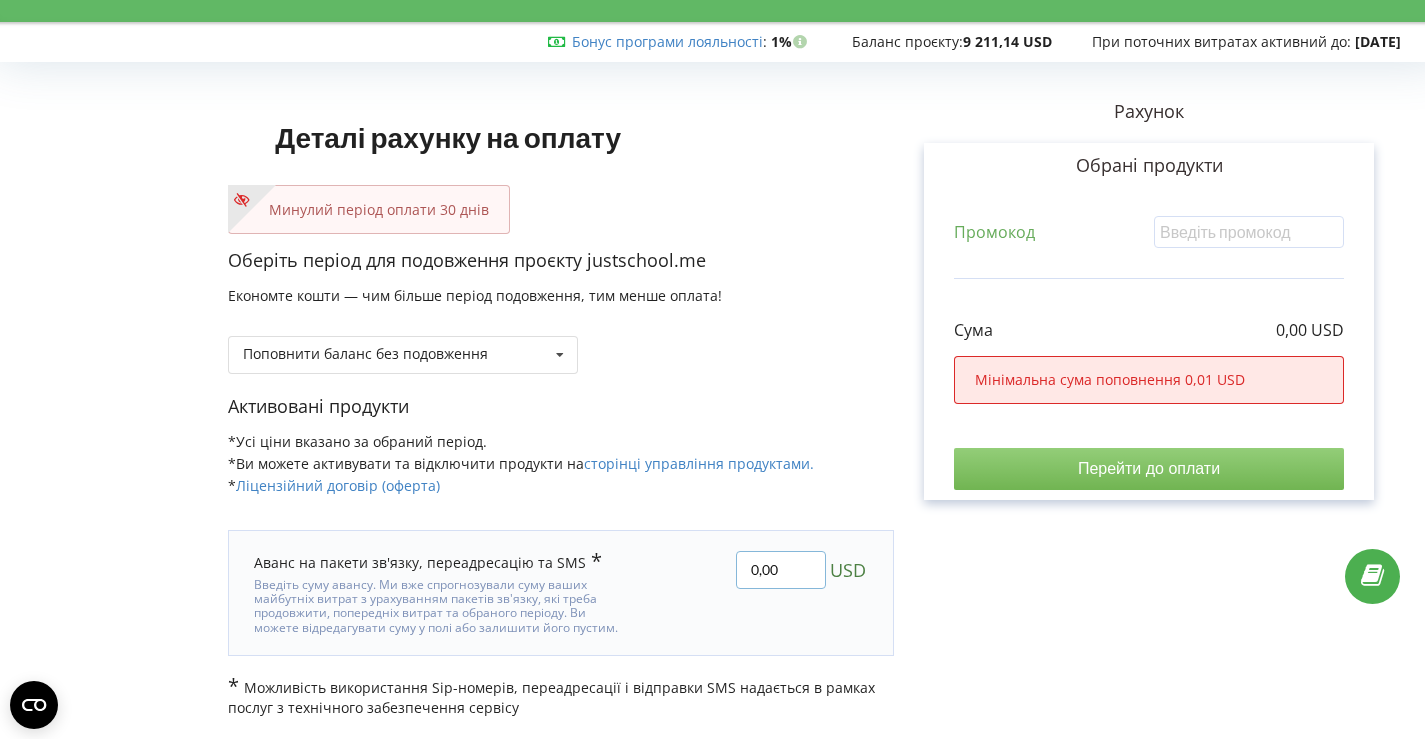 drag, startPoint x: 756, startPoint y: 567, endPoint x: 721, endPoint y: 568, distance: 35.014282 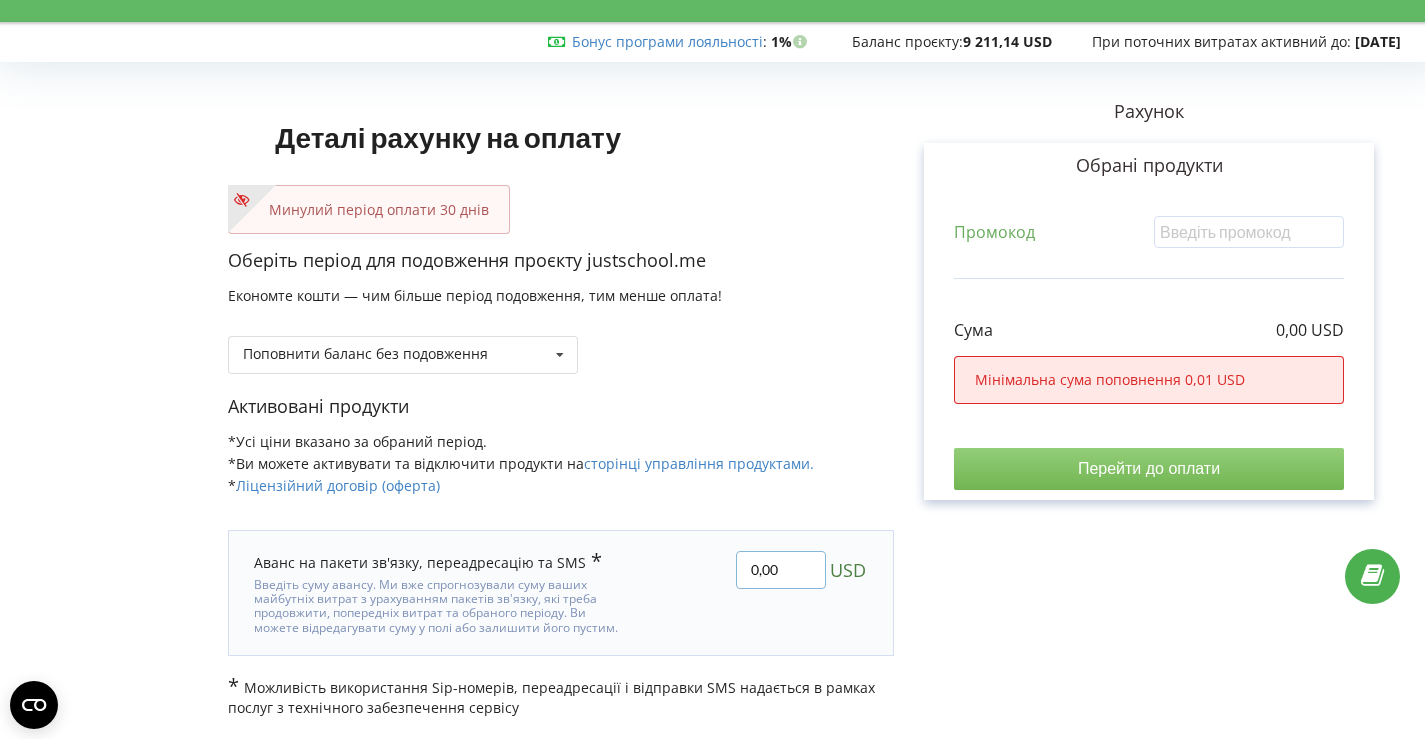click on "0,00   USD" at bounding box center [761, 593] 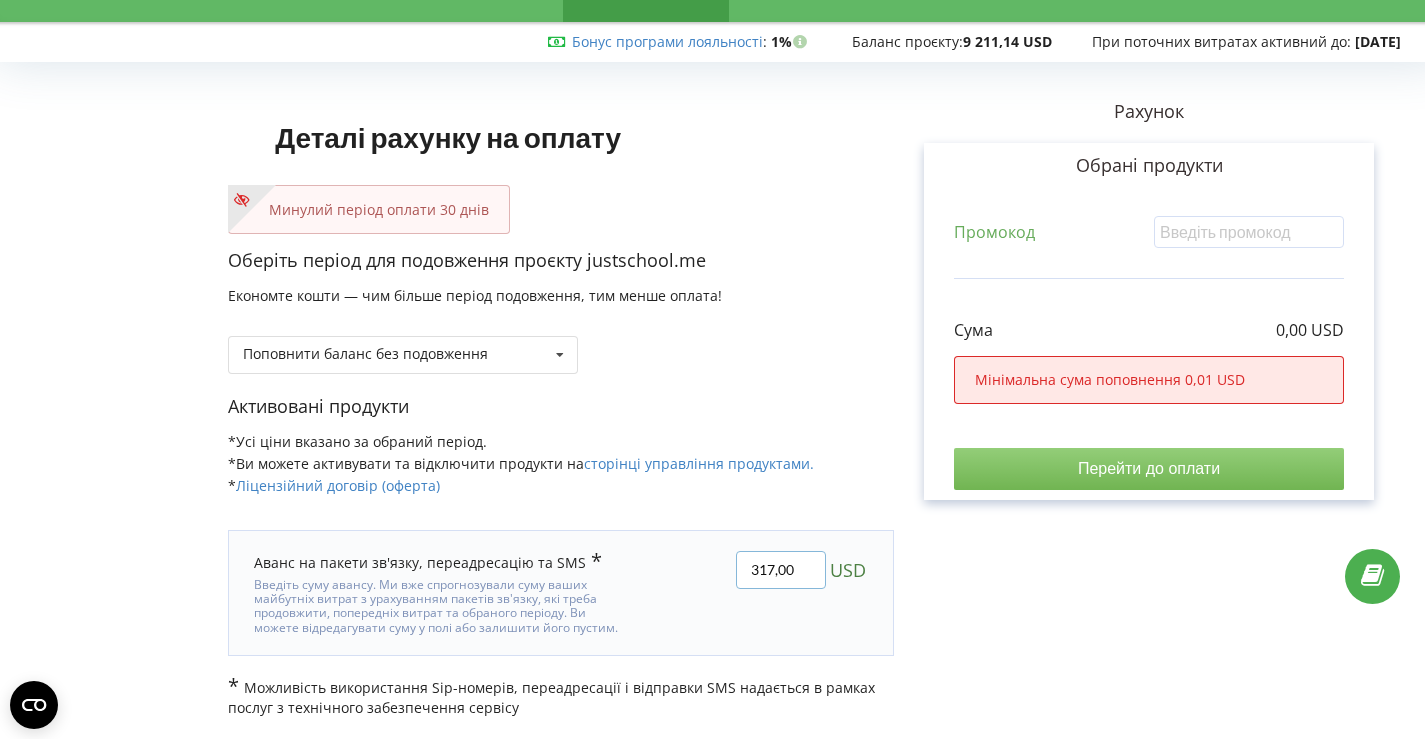 type on "317,00" 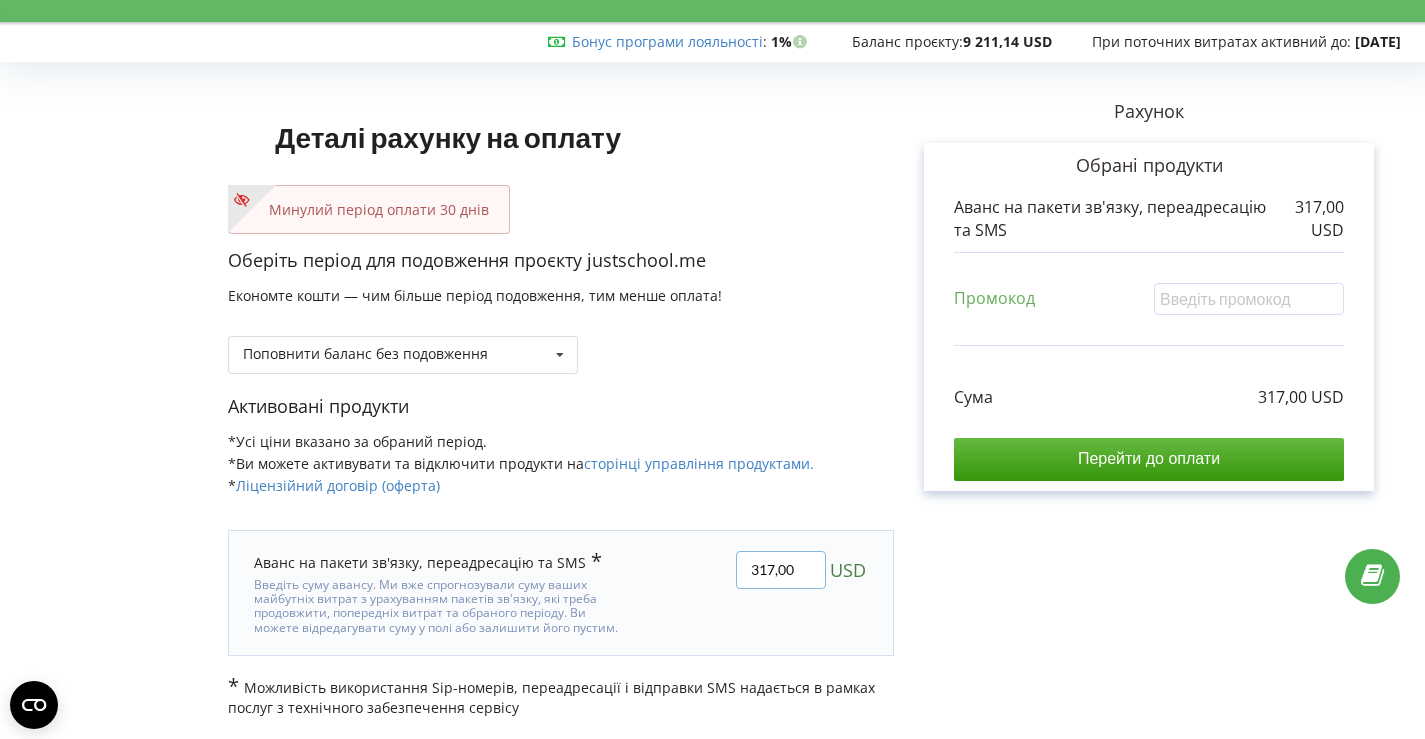 click on "317,00" at bounding box center [781, 570] 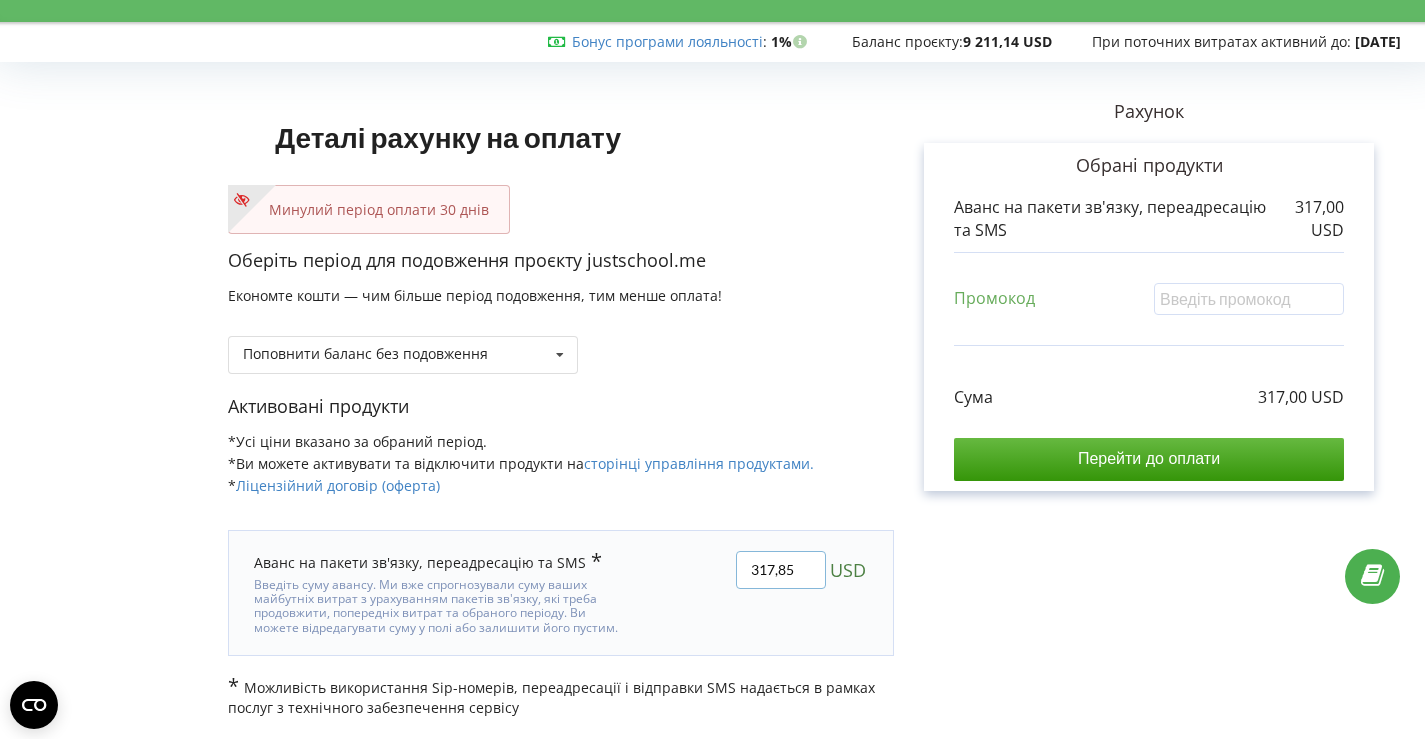 type on "317,85" 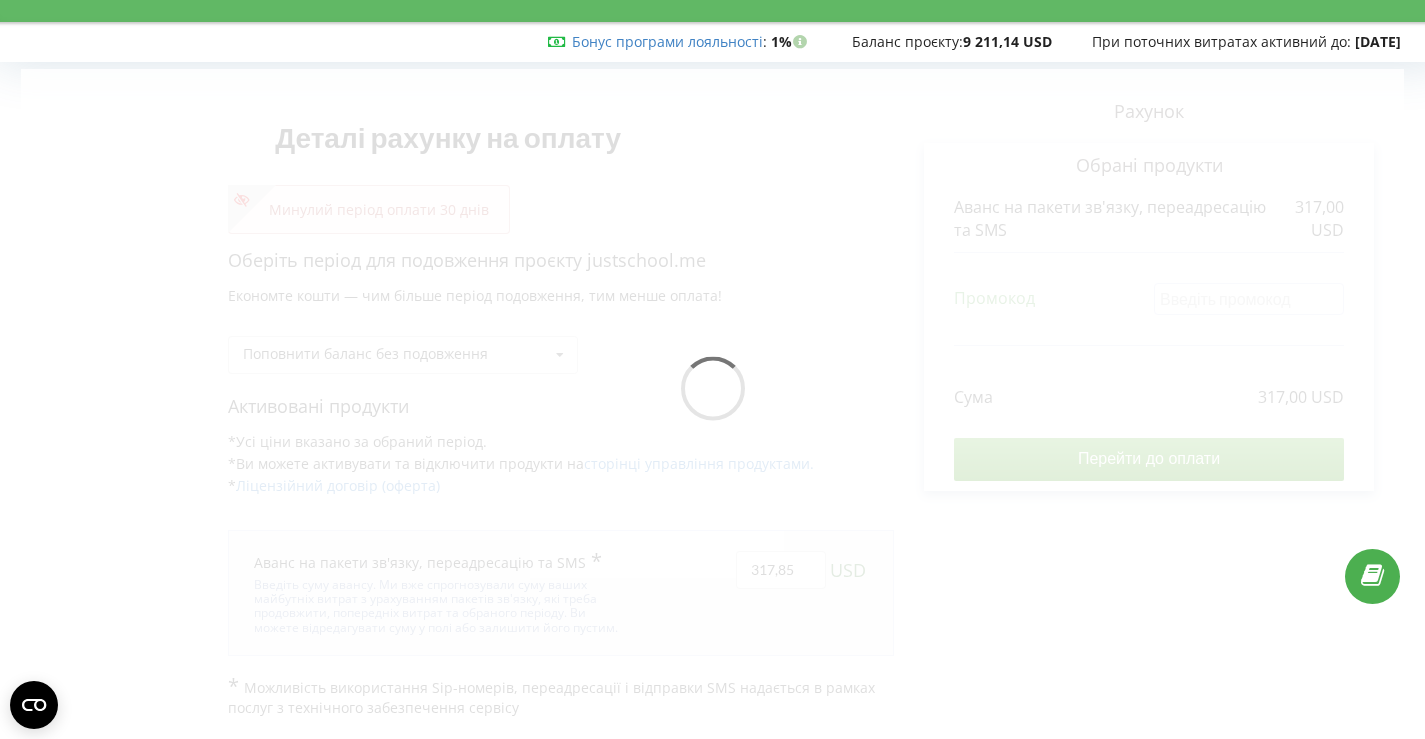 click on "Деталі рахунку на оплату
Минулий період оплати 30 днів
Оберіть період для подовження проєкту  justschool.me
Економте кошти — чим більше період подовження, тим менше оплата!" at bounding box center (712, 393) 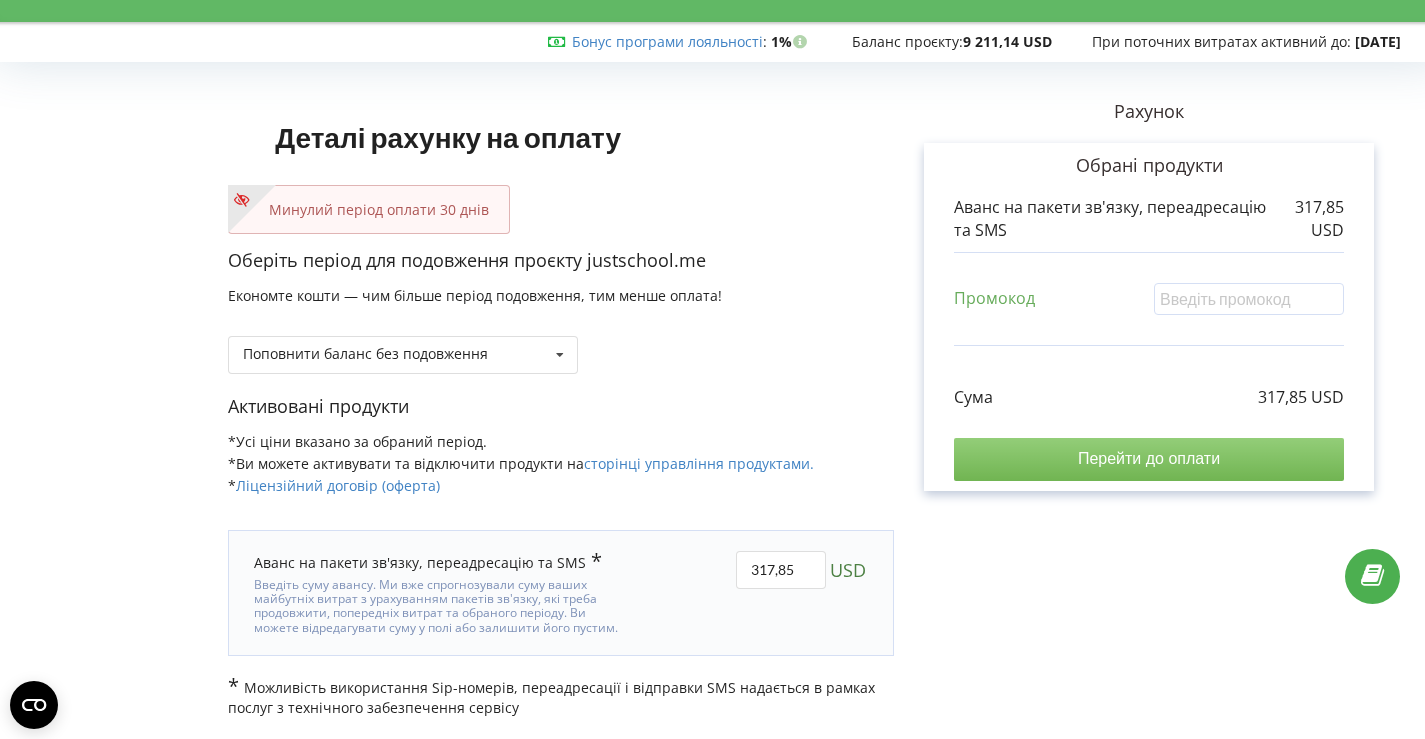 click on "Перейти до оплати" at bounding box center (1149, 459) 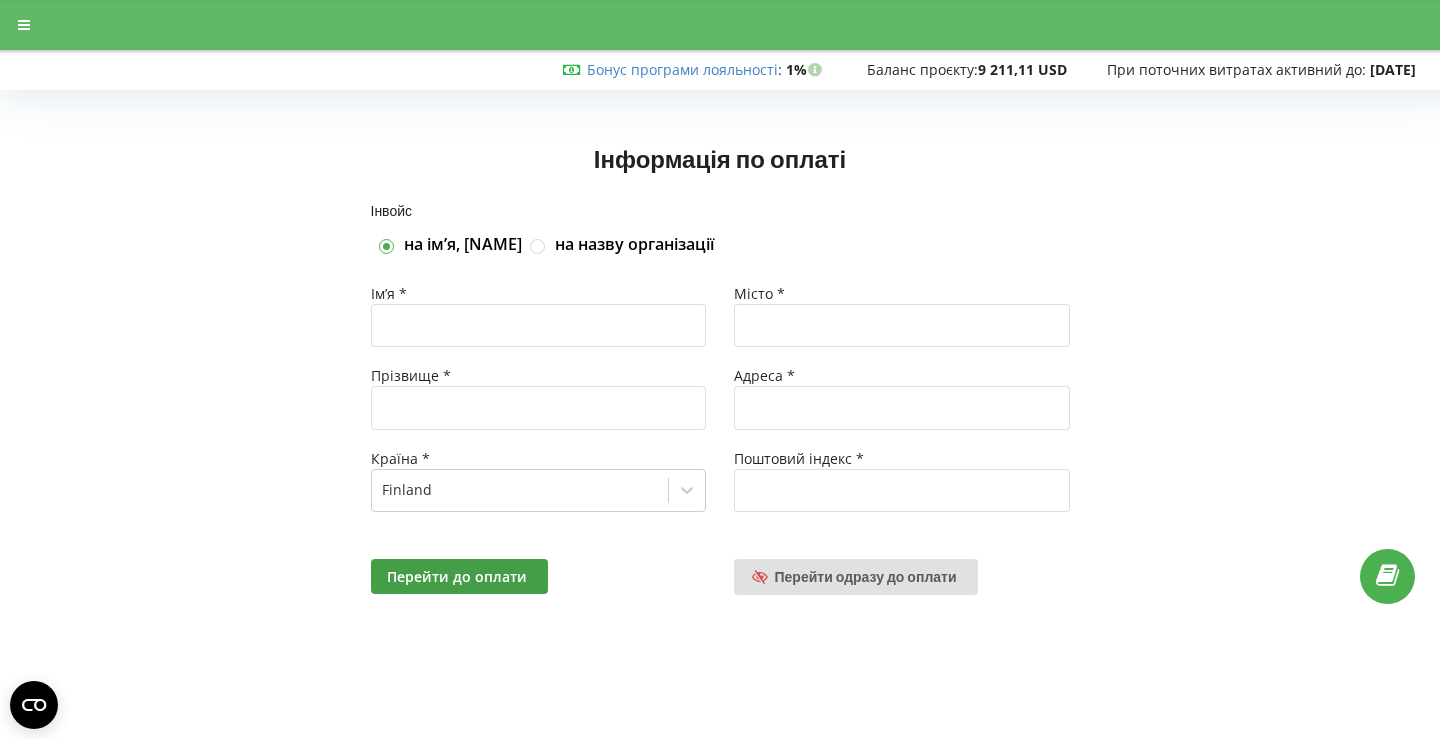scroll, scrollTop: 0, scrollLeft: 0, axis: both 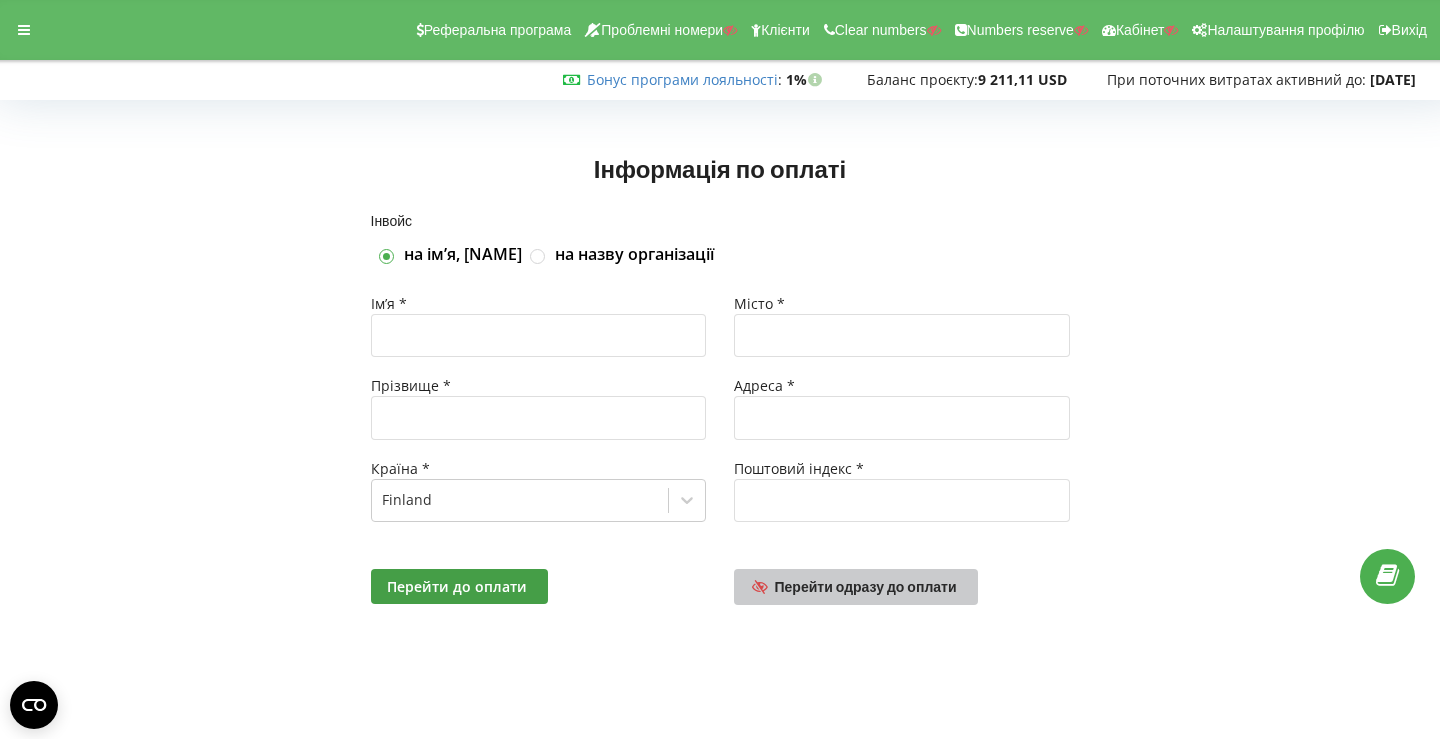 click on "Перейти одразу до оплати" at bounding box center [866, 586] 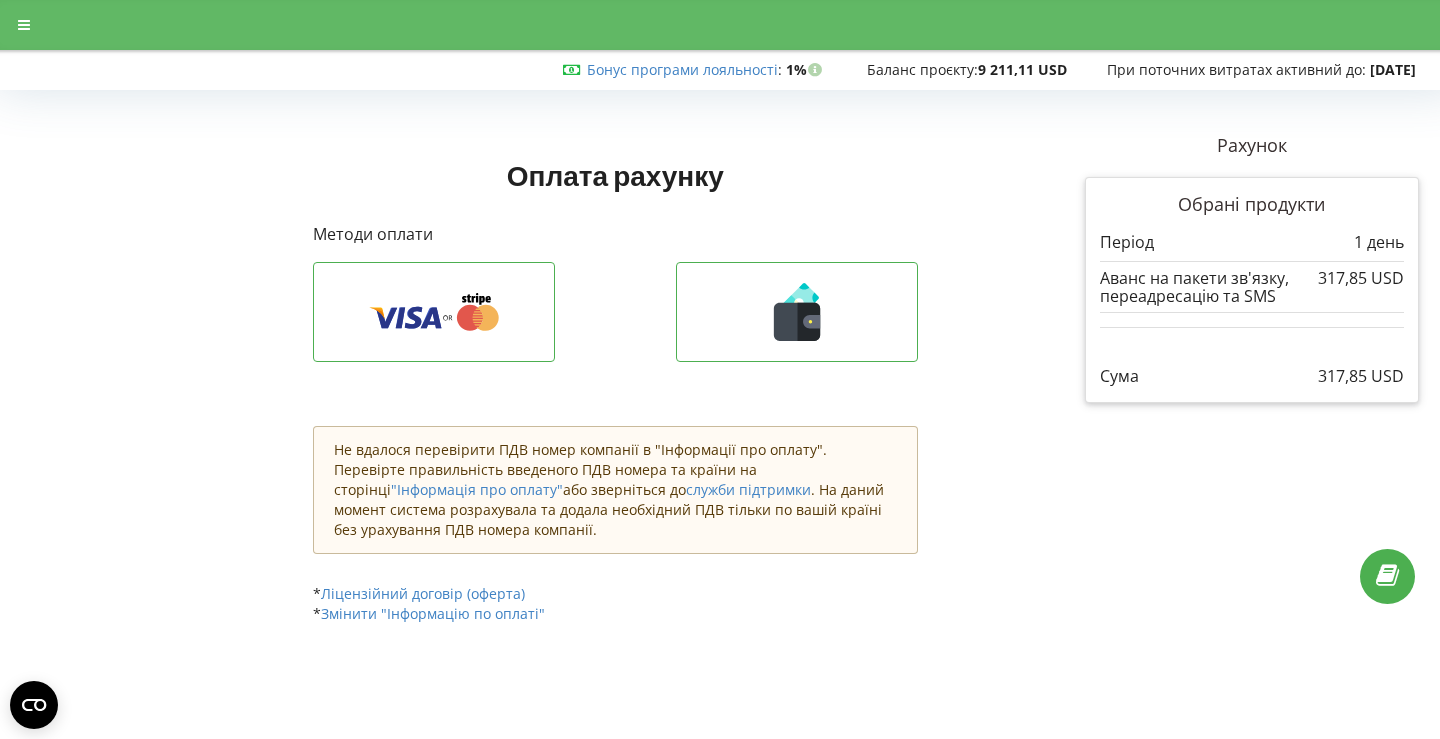 scroll, scrollTop: 0, scrollLeft: 0, axis: both 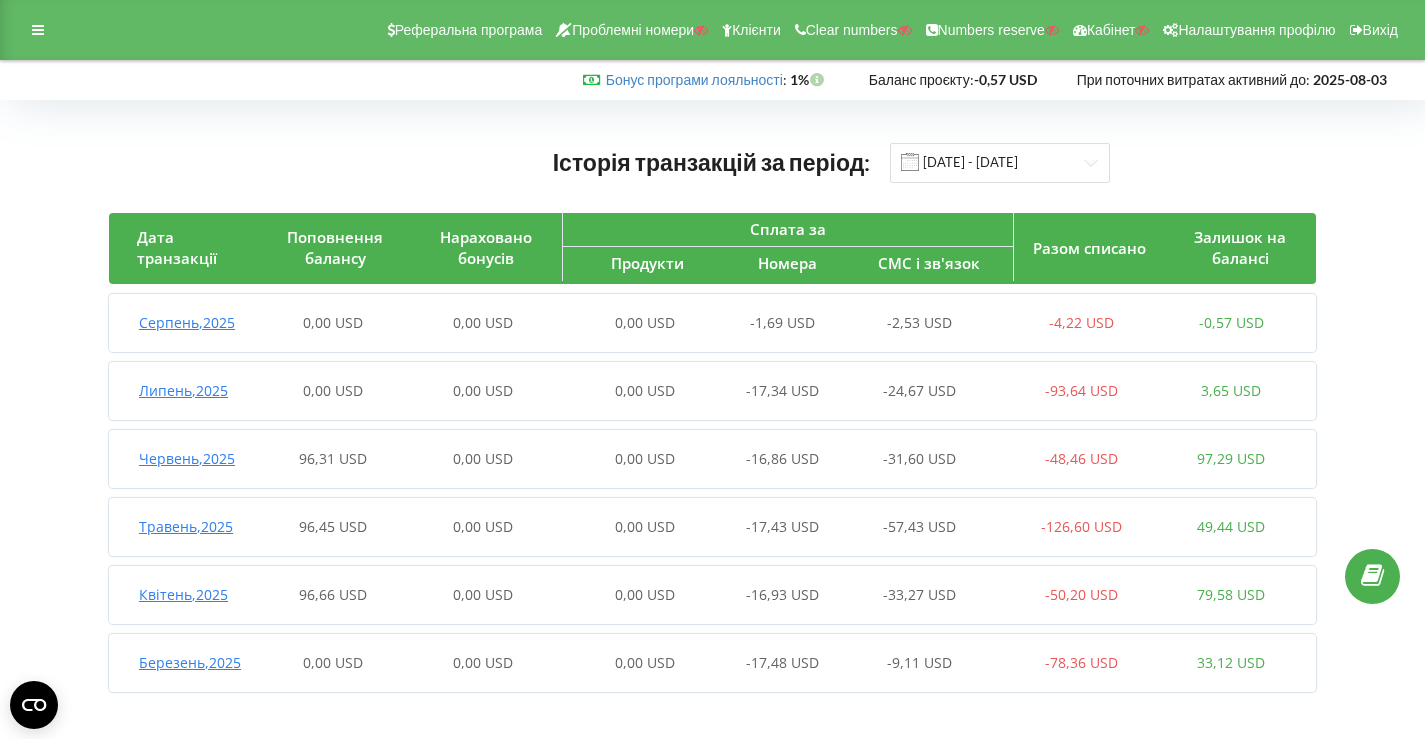 click on "0,00 USD" at bounding box center (483, 322) 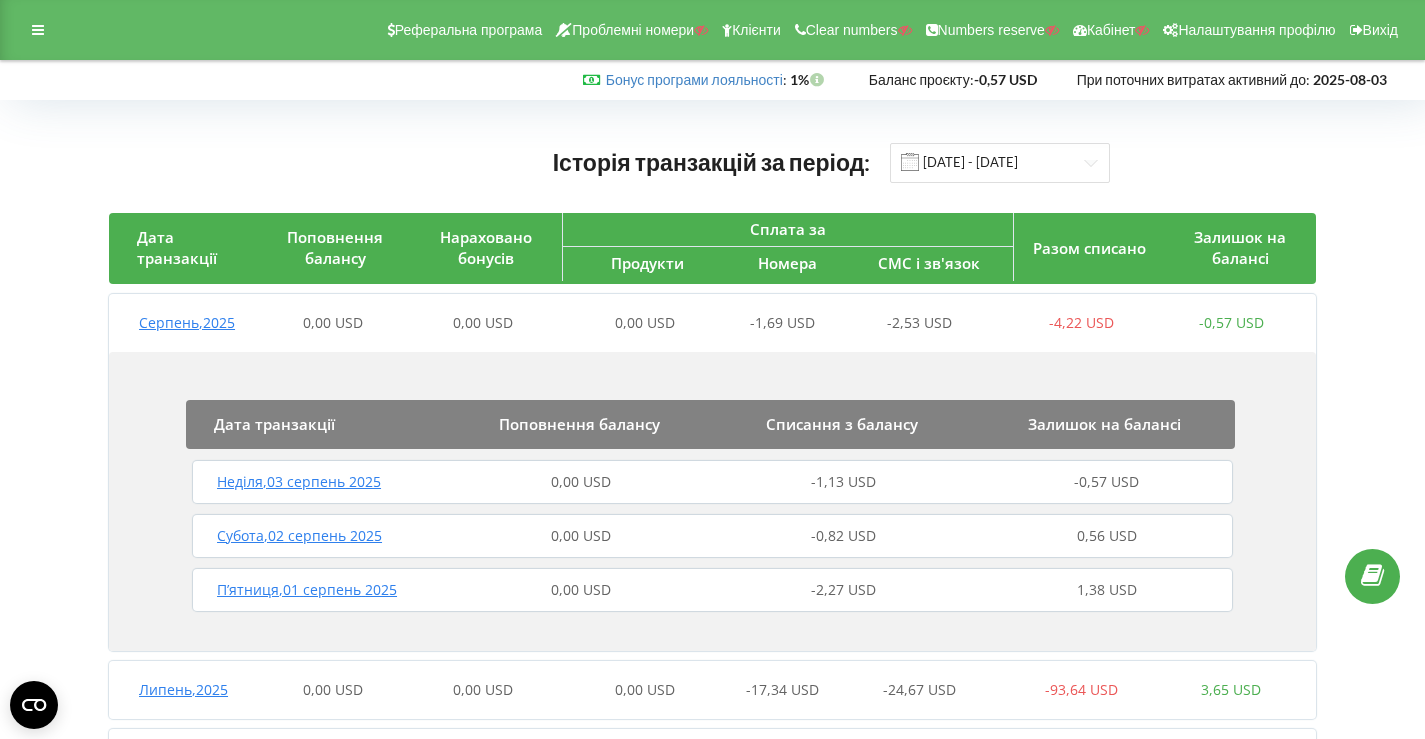 click on "Неділя ,  03   серпень   2025 0,00 USD -1,13 USD -0,57 USD" at bounding box center [712, 482] 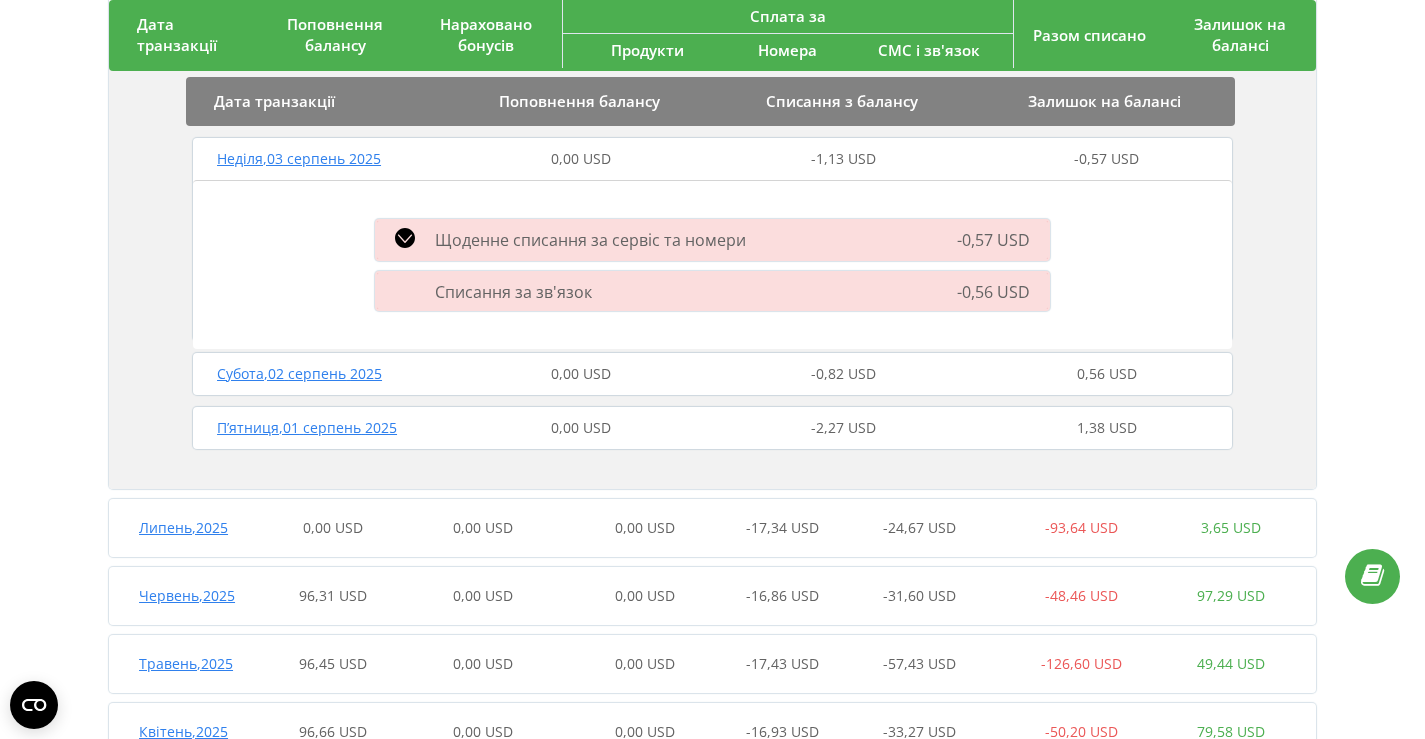 scroll, scrollTop: 451, scrollLeft: 0, axis: vertical 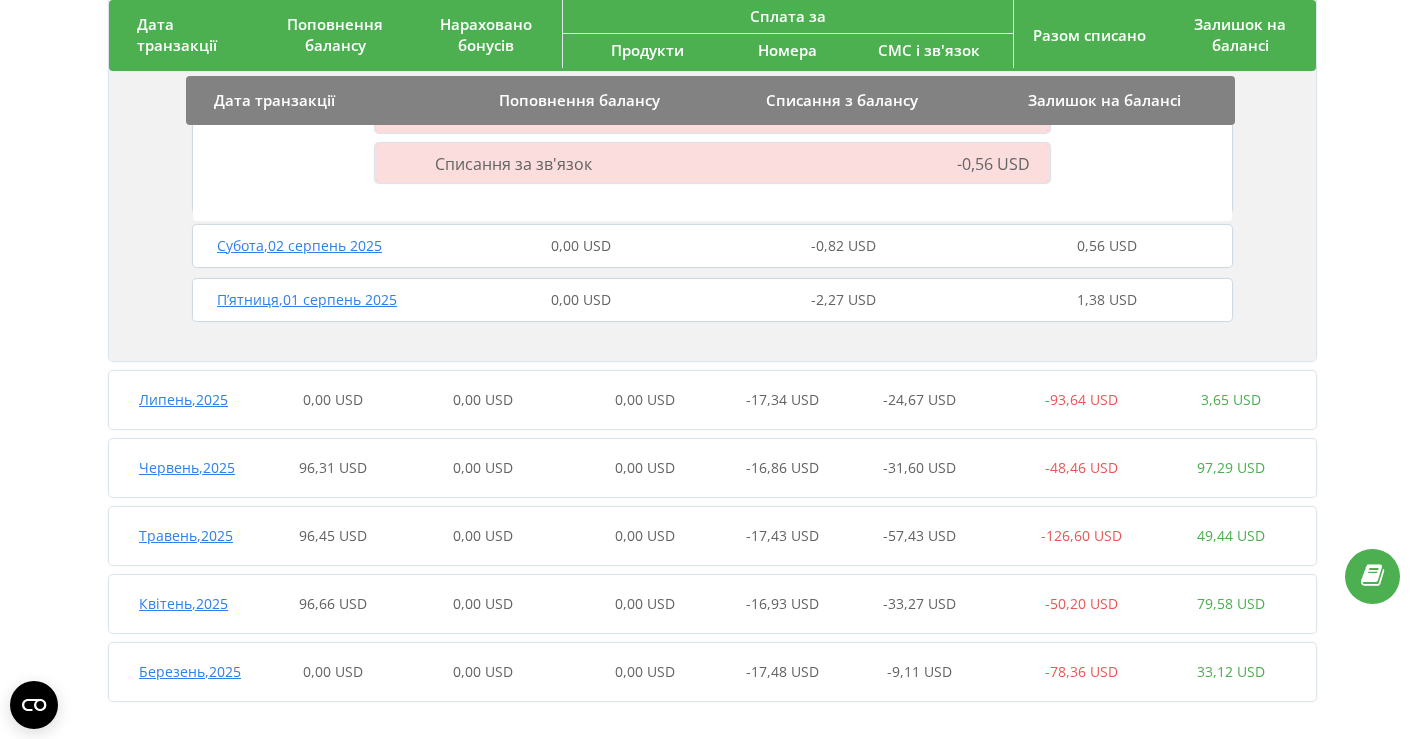 click on "0,00 USD" at bounding box center (483, 399) 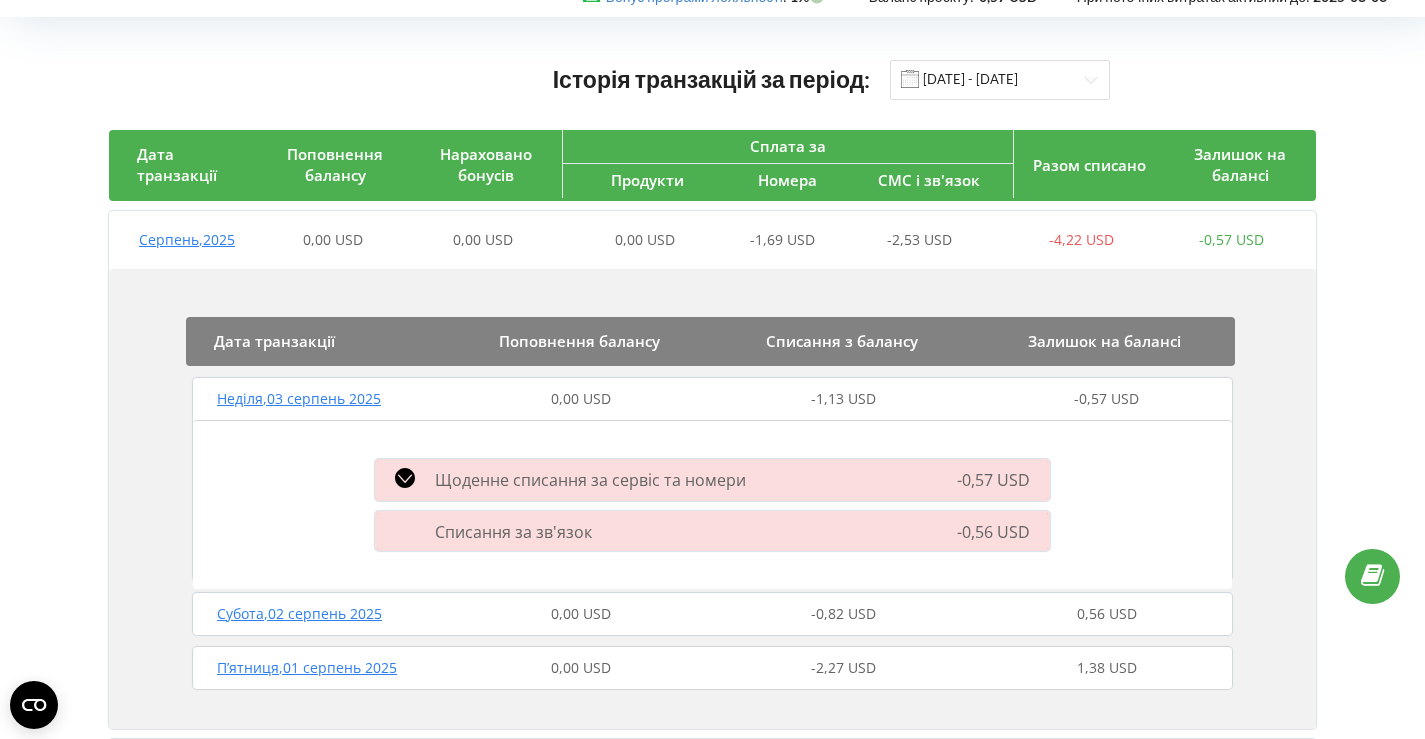 scroll, scrollTop: 0, scrollLeft: 0, axis: both 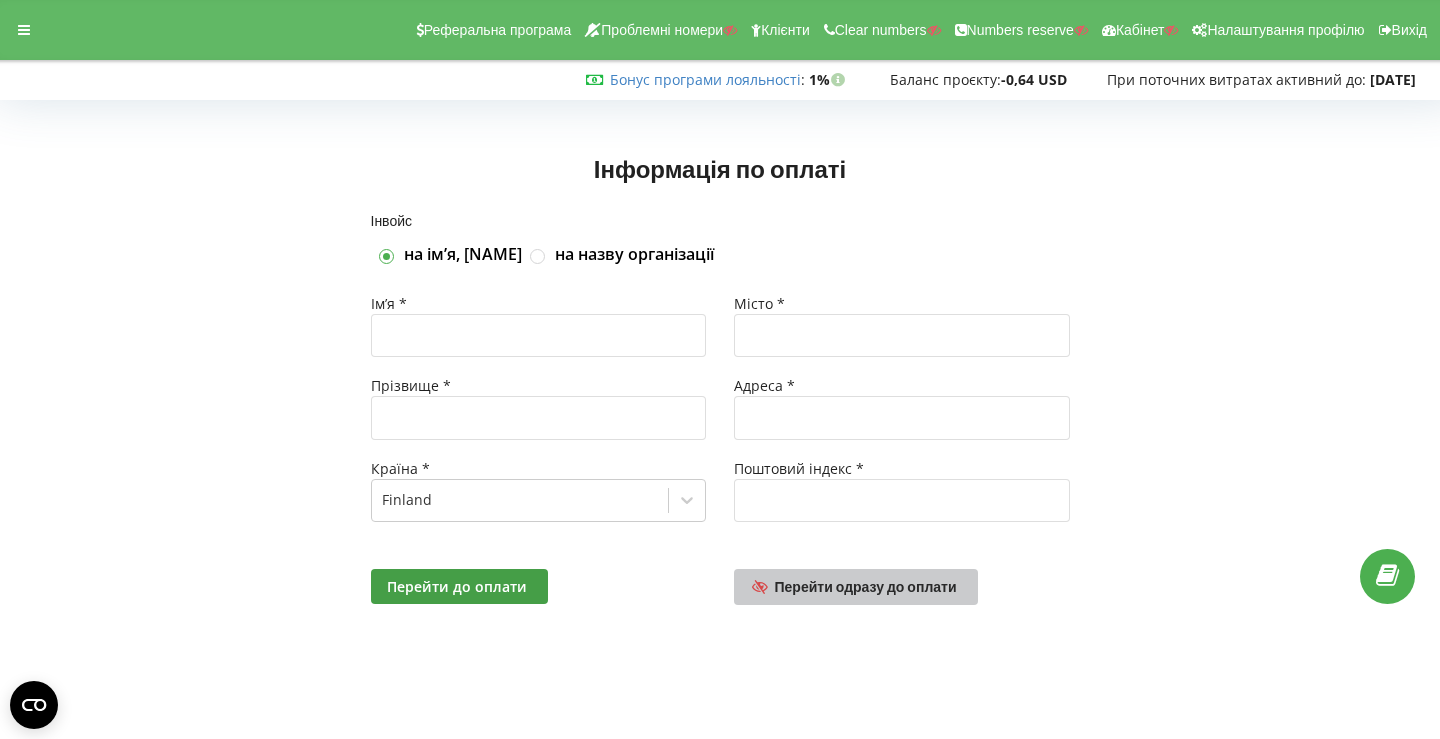 click on "Перейти одразу до оплати" at bounding box center (866, 586) 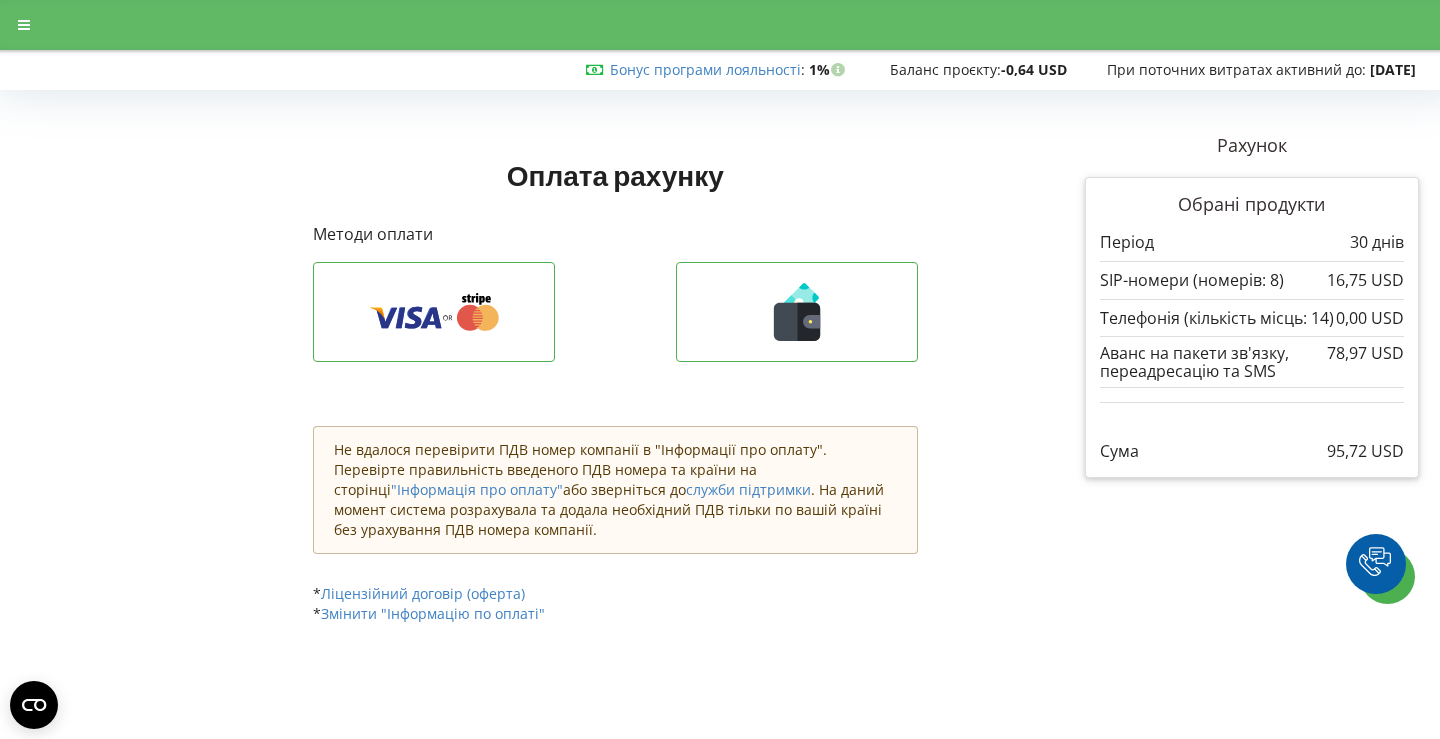 scroll, scrollTop: 0, scrollLeft: 0, axis: both 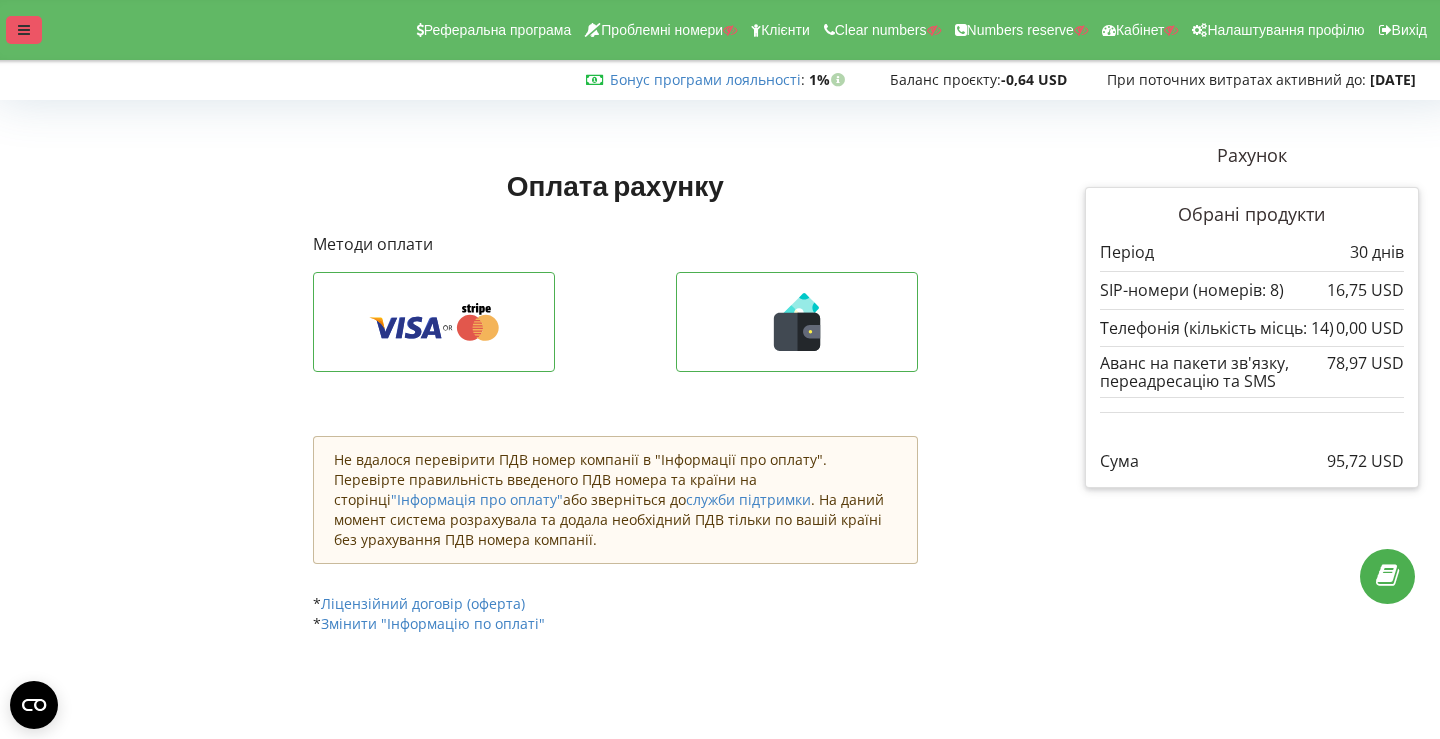 click at bounding box center (24, 30) 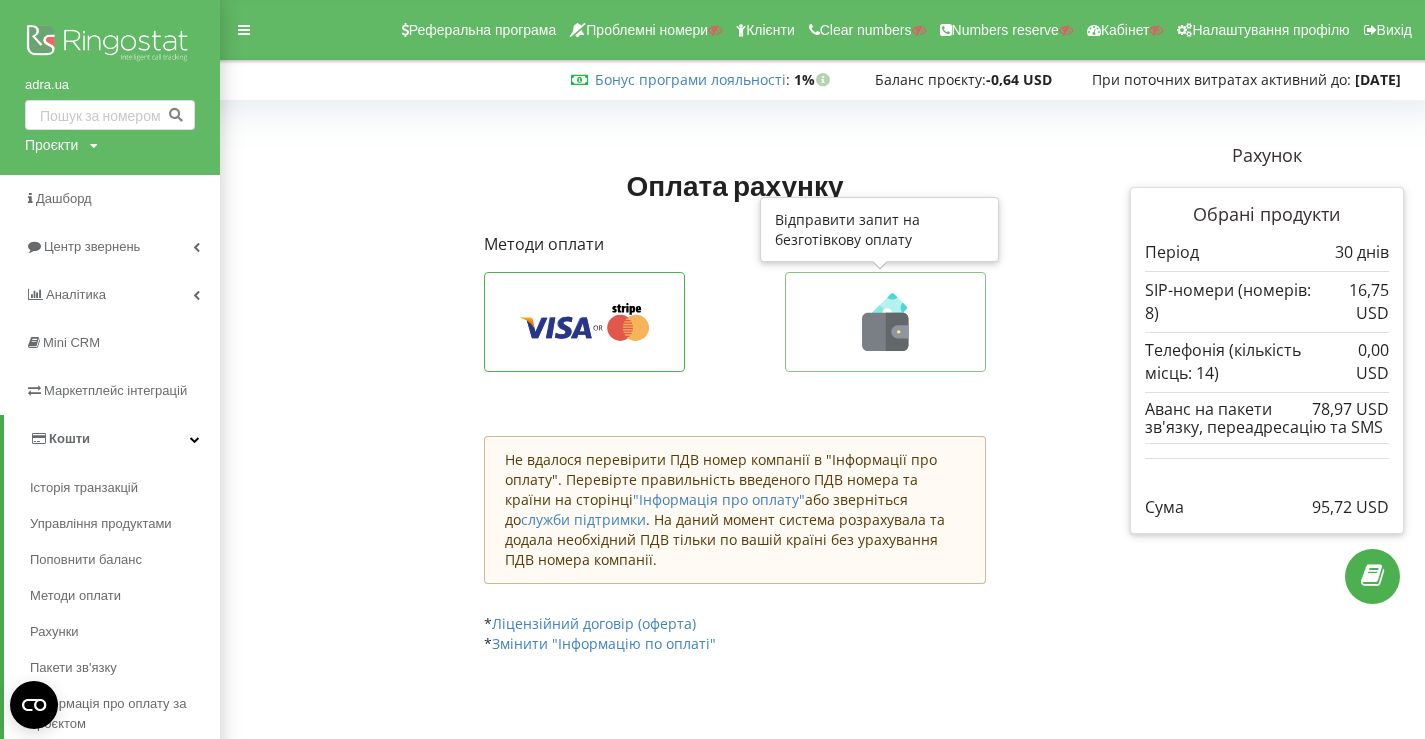 click at bounding box center [885, 322] 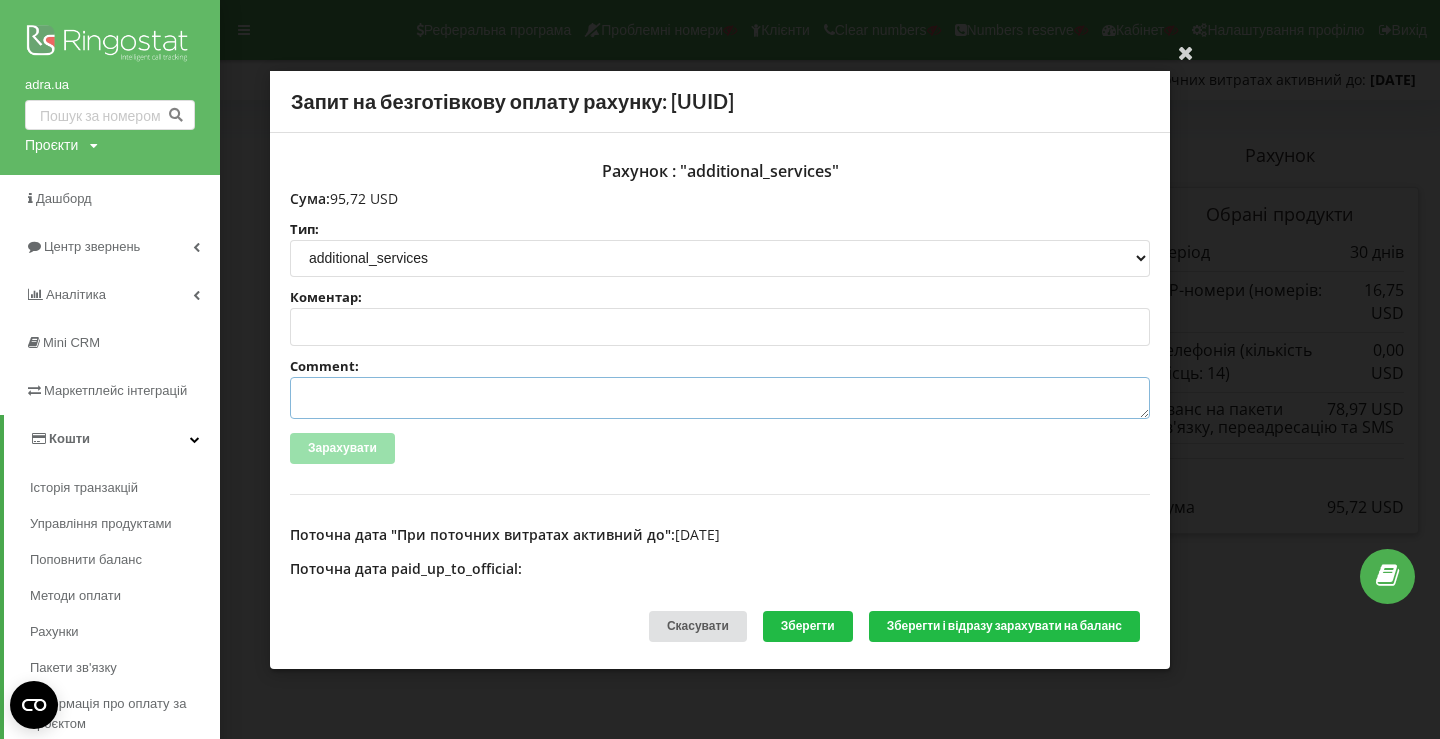 click on "Comment:" at bounding box center (720, 398) 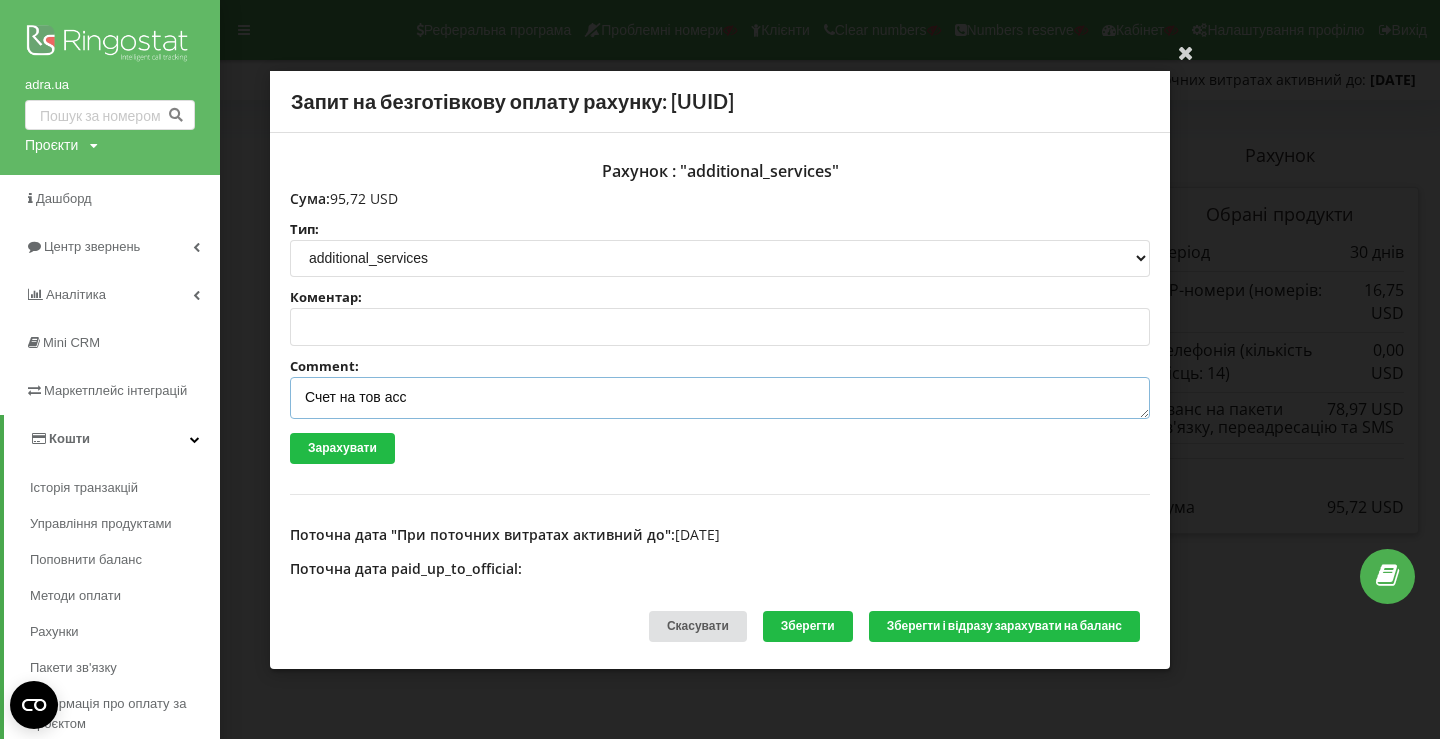 click on "Счет на тов асс" at bounding box center [720, 398] 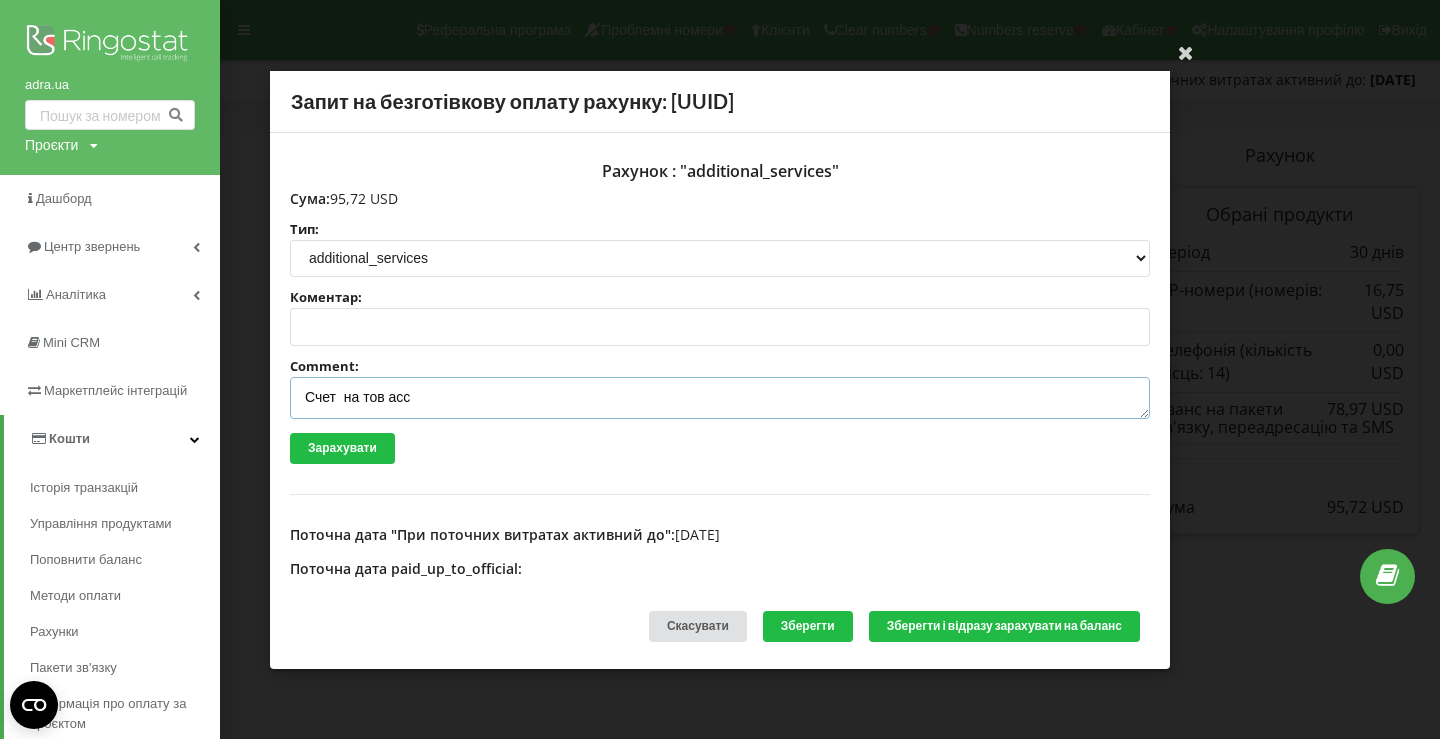 paste on "№R-05274 від [DATE]" 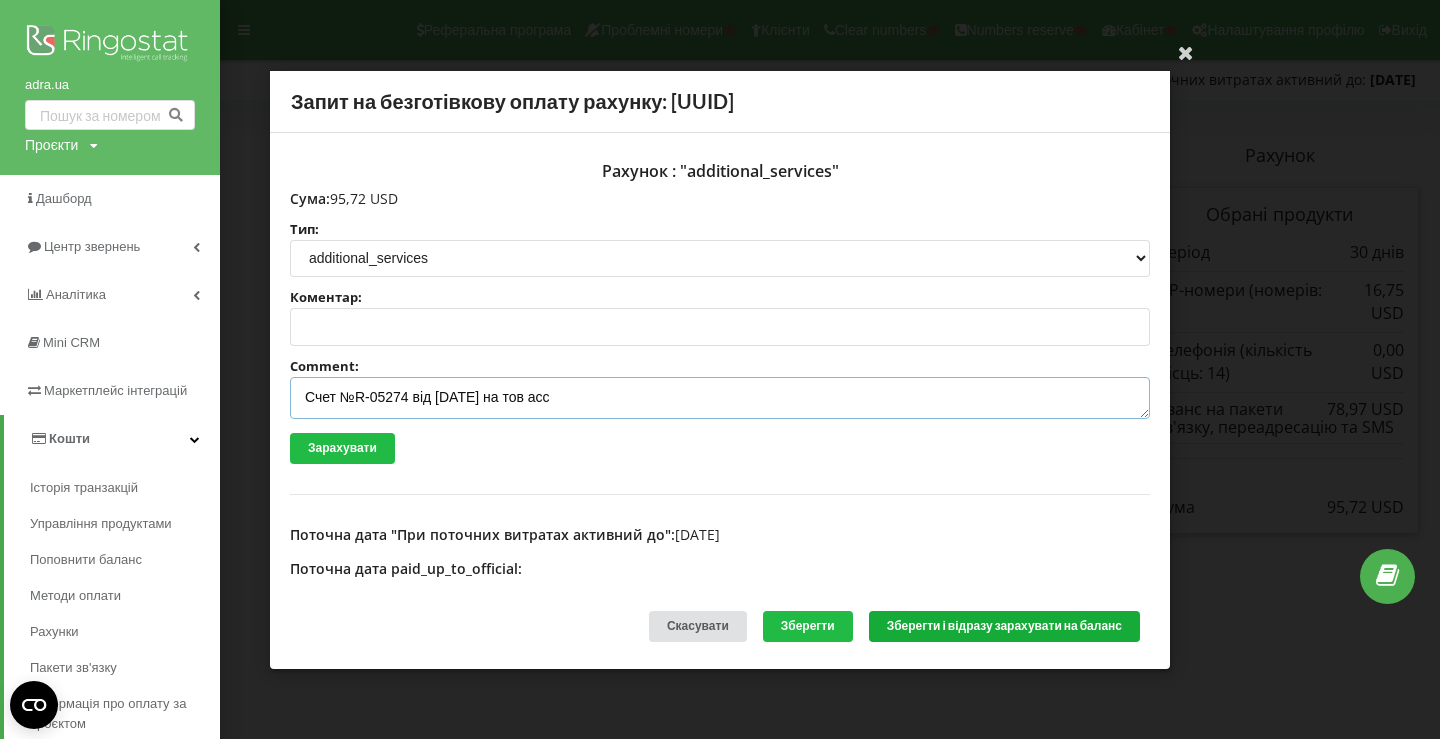 type on "Счет №R-05274 від [DATE] на тов асс" 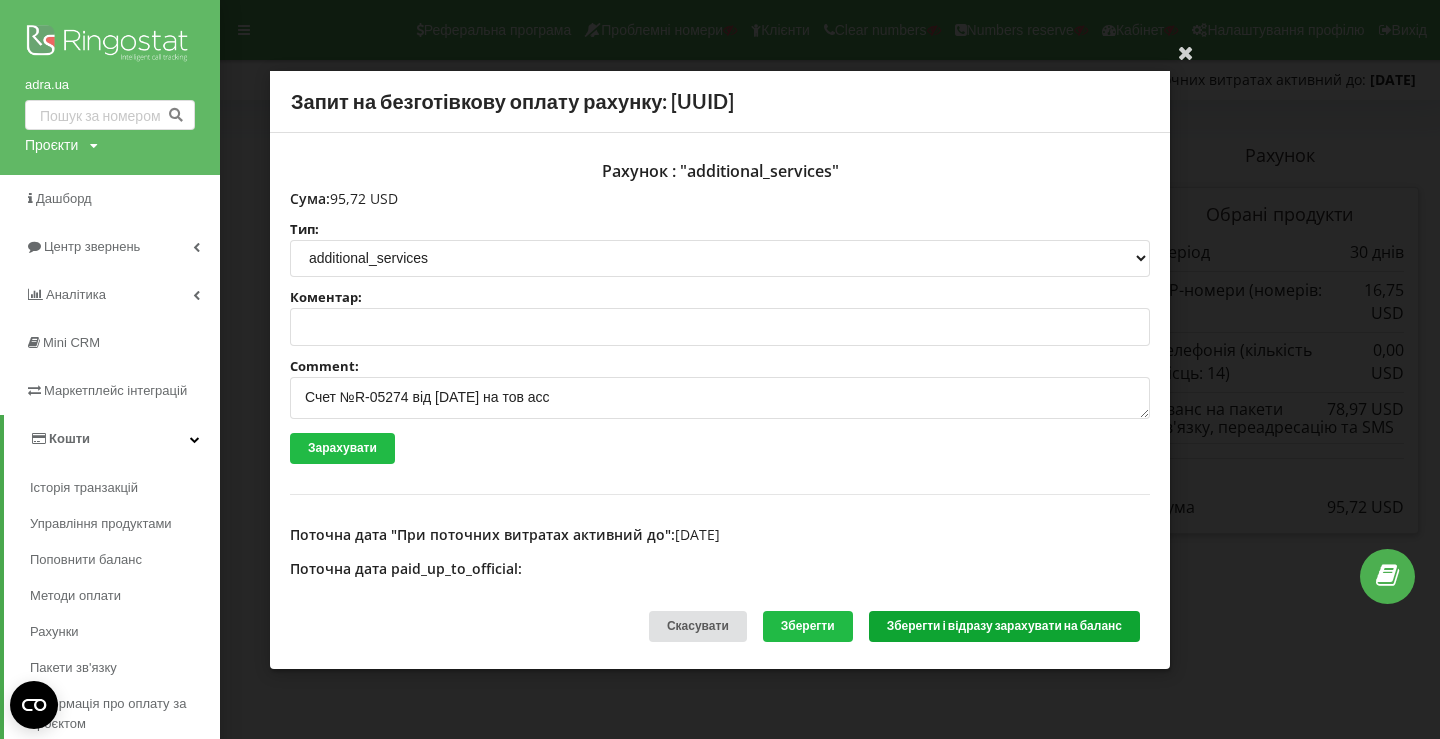 click on "Зберегти і відразу зарахувати на баланс" at bounding box center (1004, 626) 